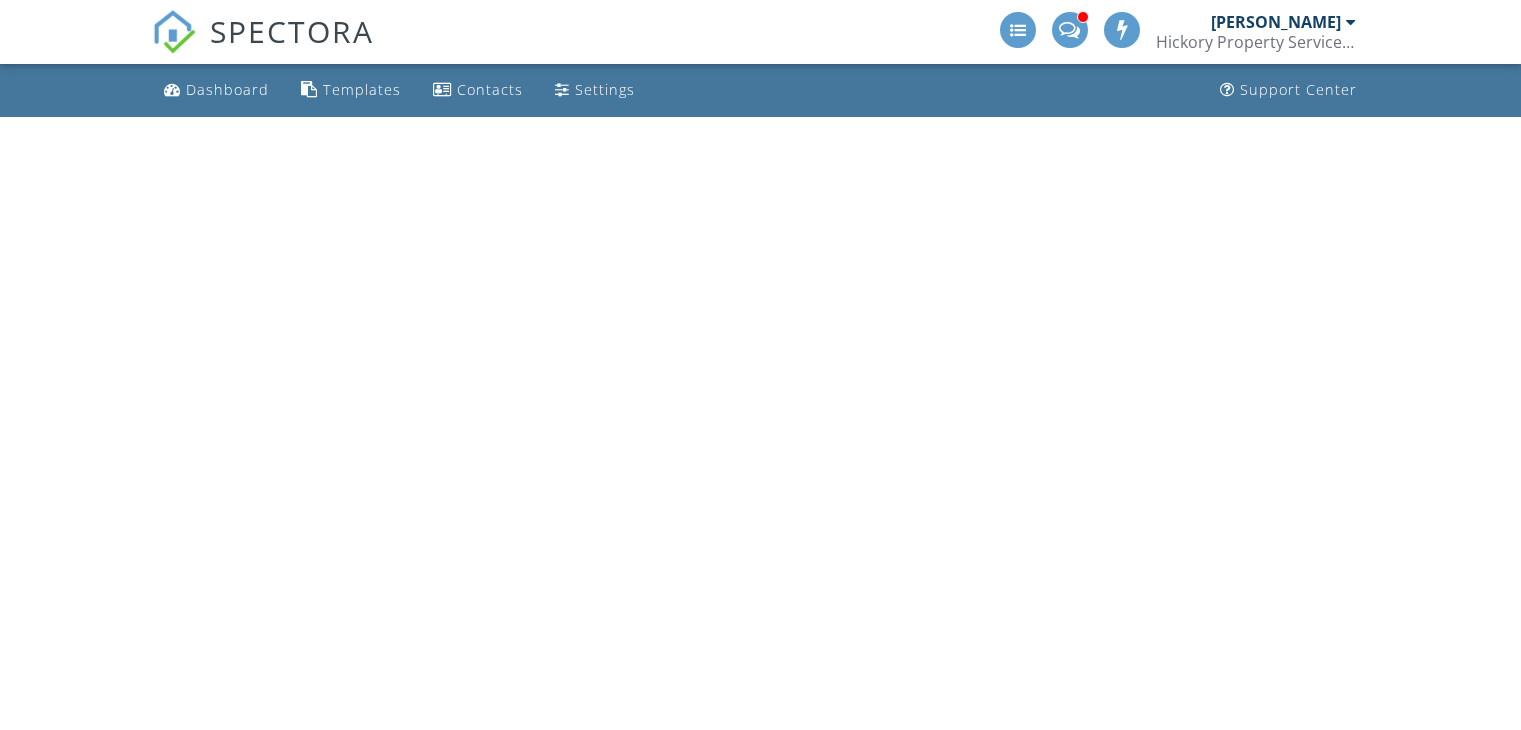 scroll, scrollTop: 0, scrollLeft: 0, axis: both 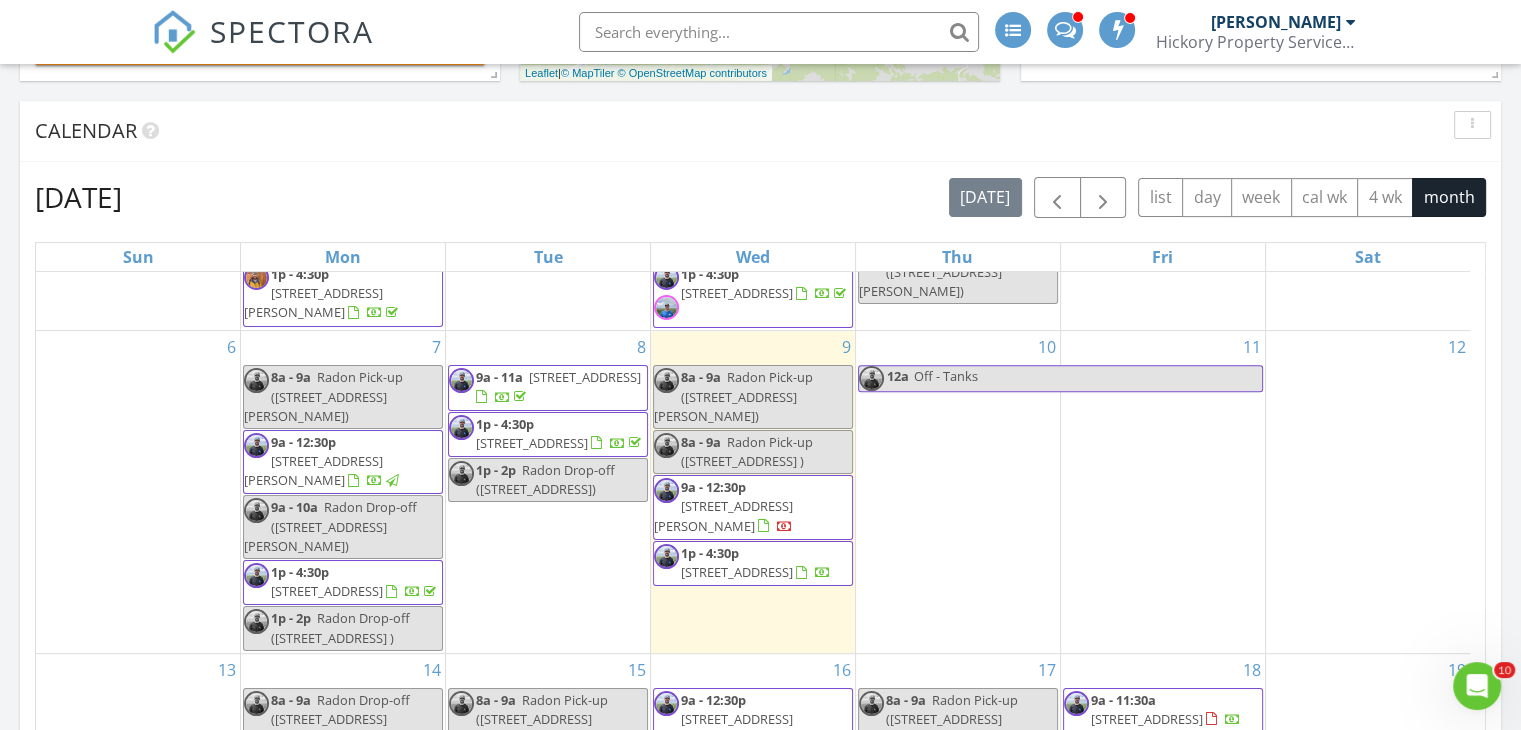 click on "620 Parkview Dr 61, Steamboat Springs  80487" at bounding box center [327, 591] 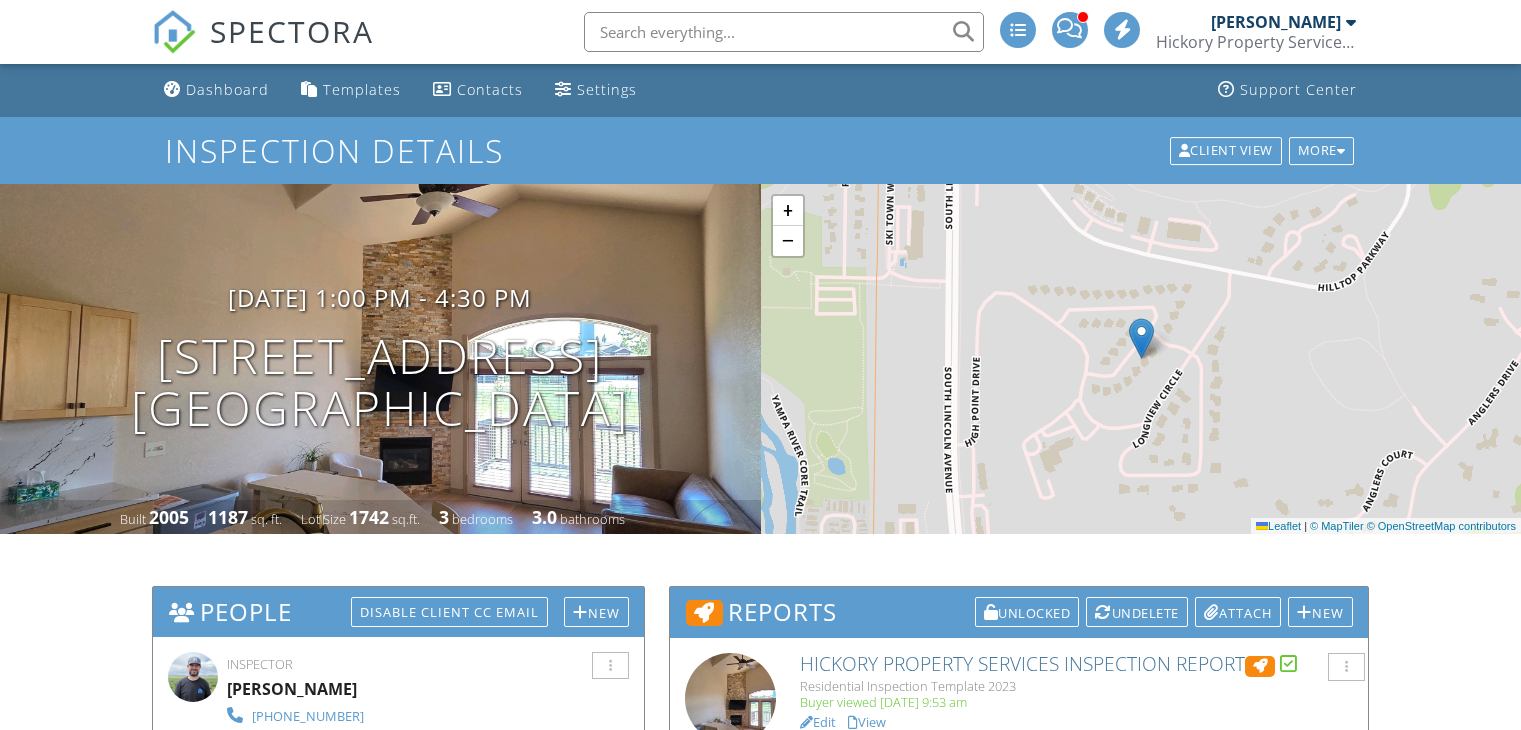 scroll, scrollTop: 0, scrollLeft: 0, axis: both 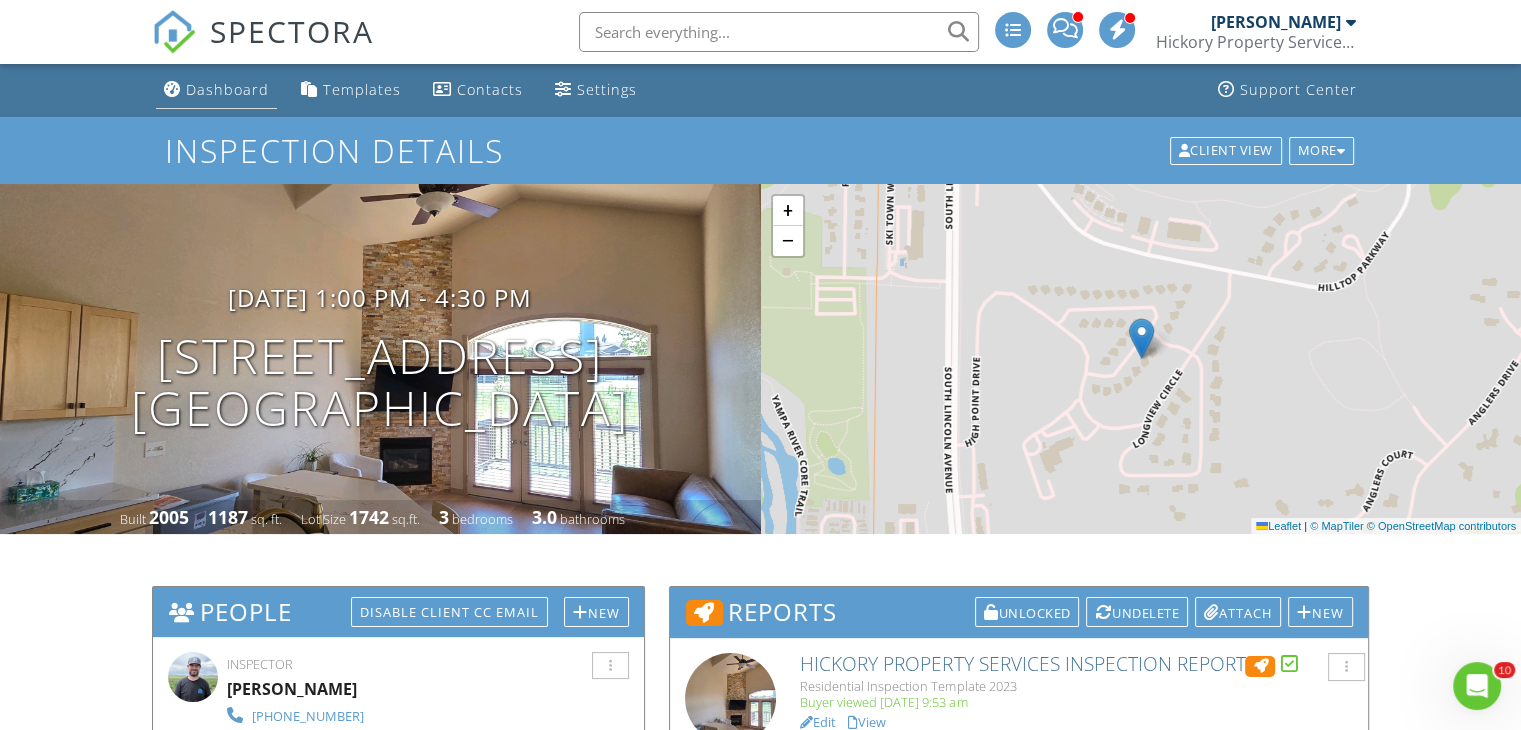 click on "Dashboard" at bounding box center [227, 89] 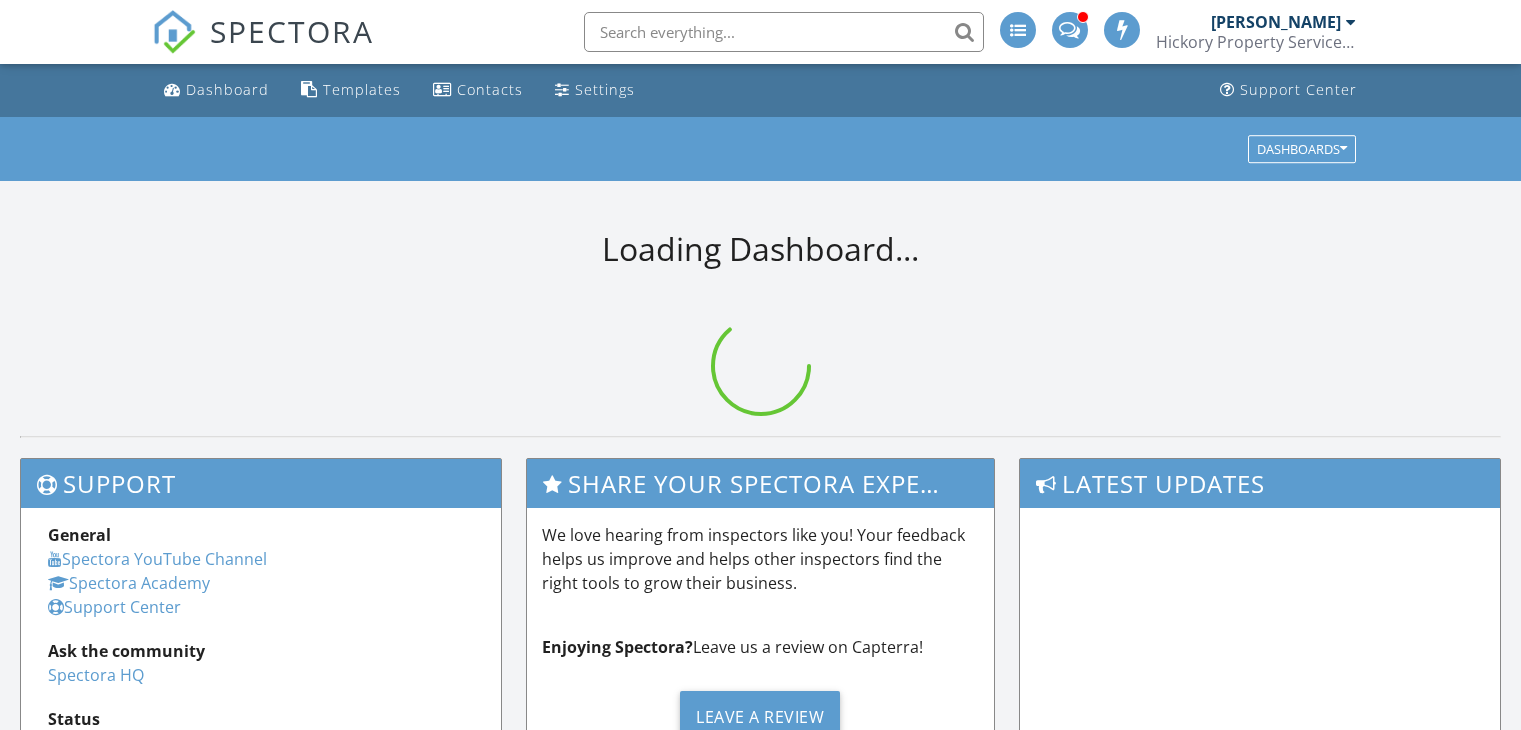 scroll, scrollTop: 0, scrollLeft: 0, axis: both 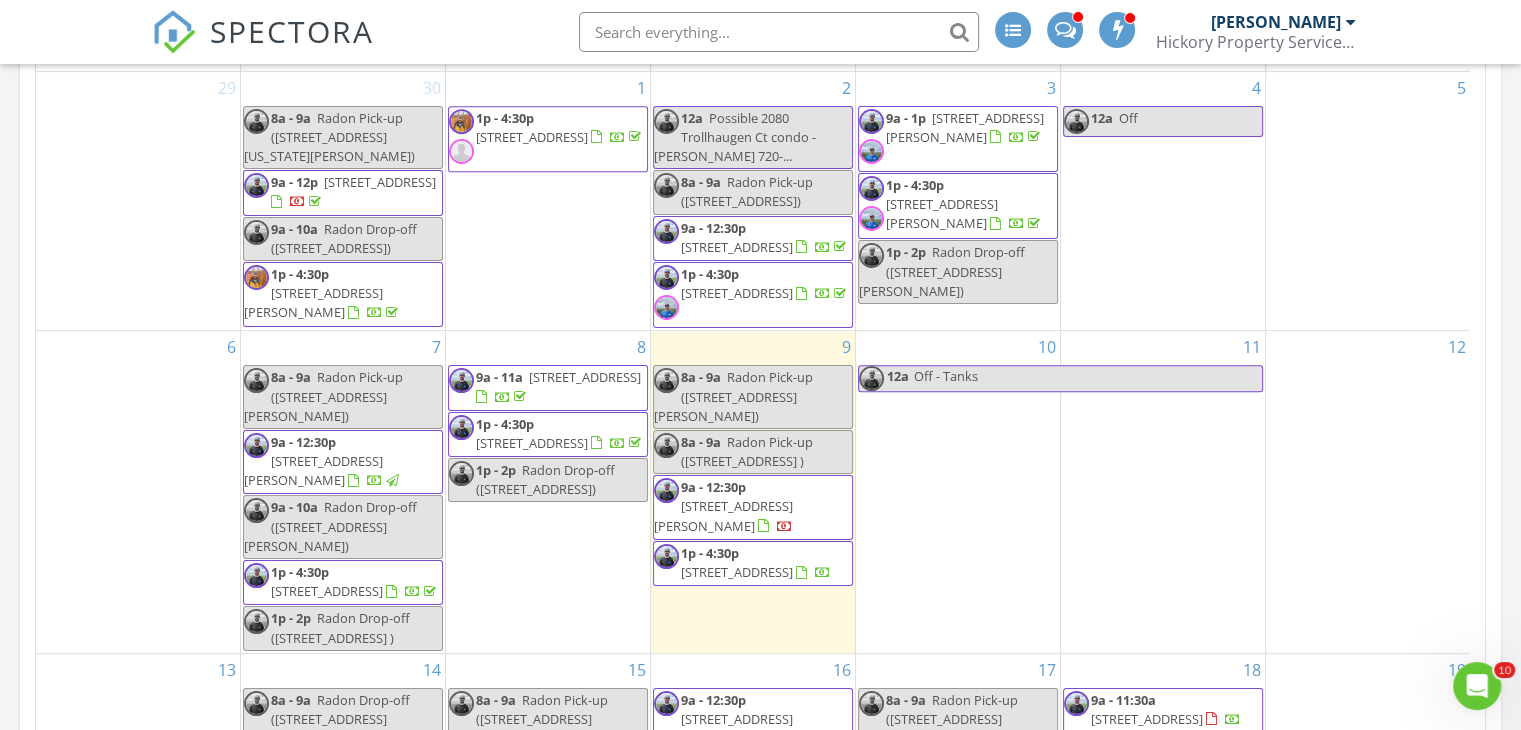 click on "[STREET_ADDRESS][PERSON_NAME]" at bounding box center (313, 470) 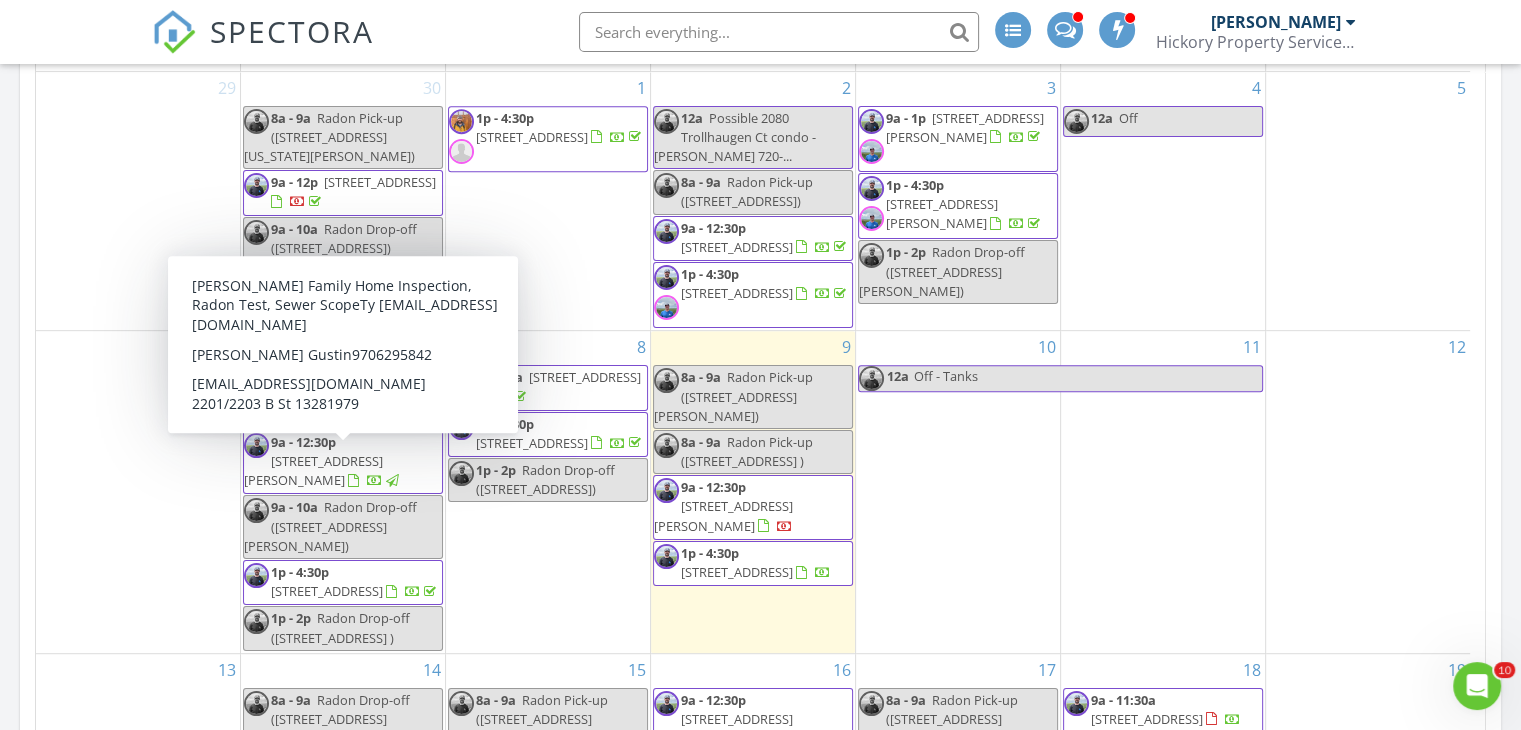 click on "[STREET_ADDRESS][PERSON_NAME]" at bounding box center (313, 470) 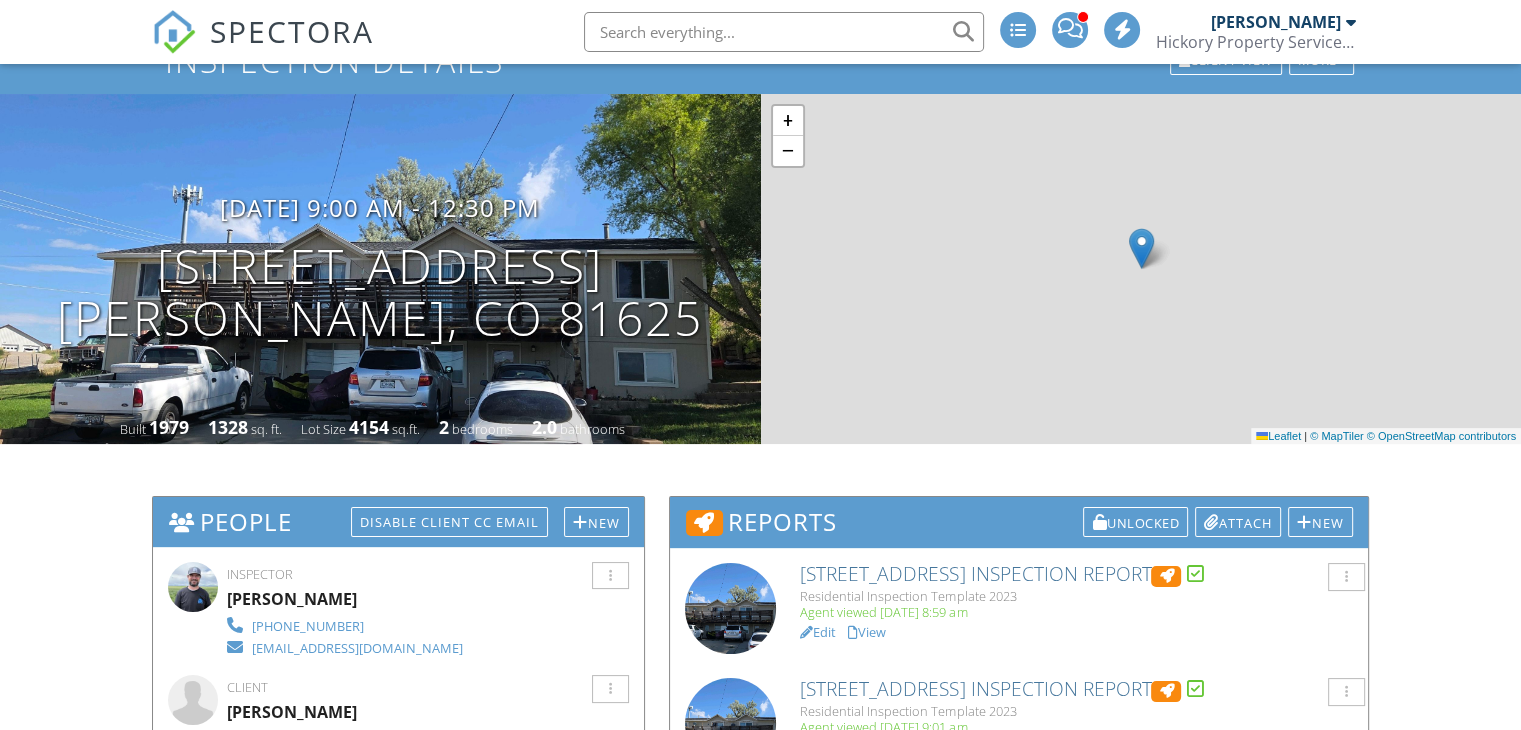 scroll, scrollTop: 400, scrollLeft: 0, axis: vertical 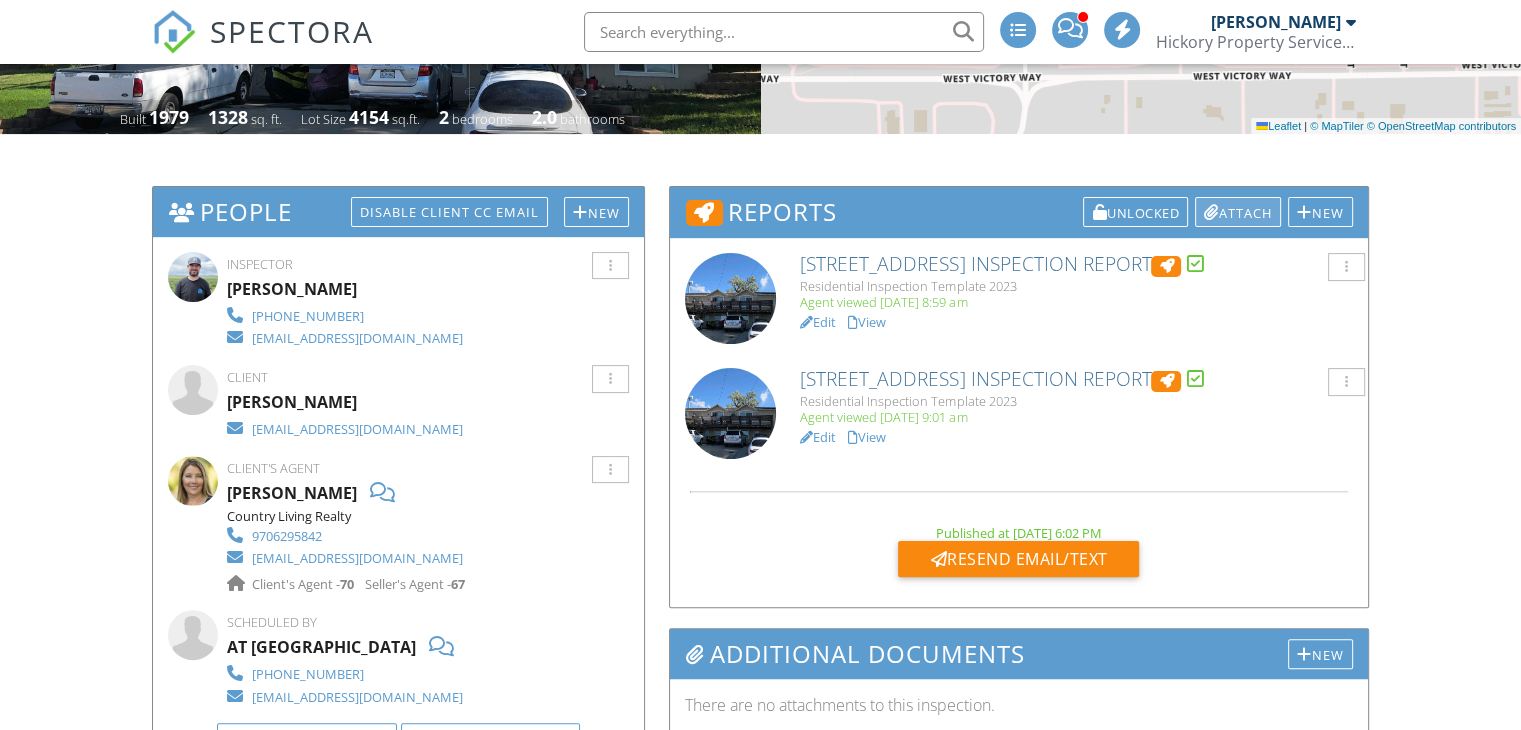 click on "Attach" at bounding box center [1238, 212] 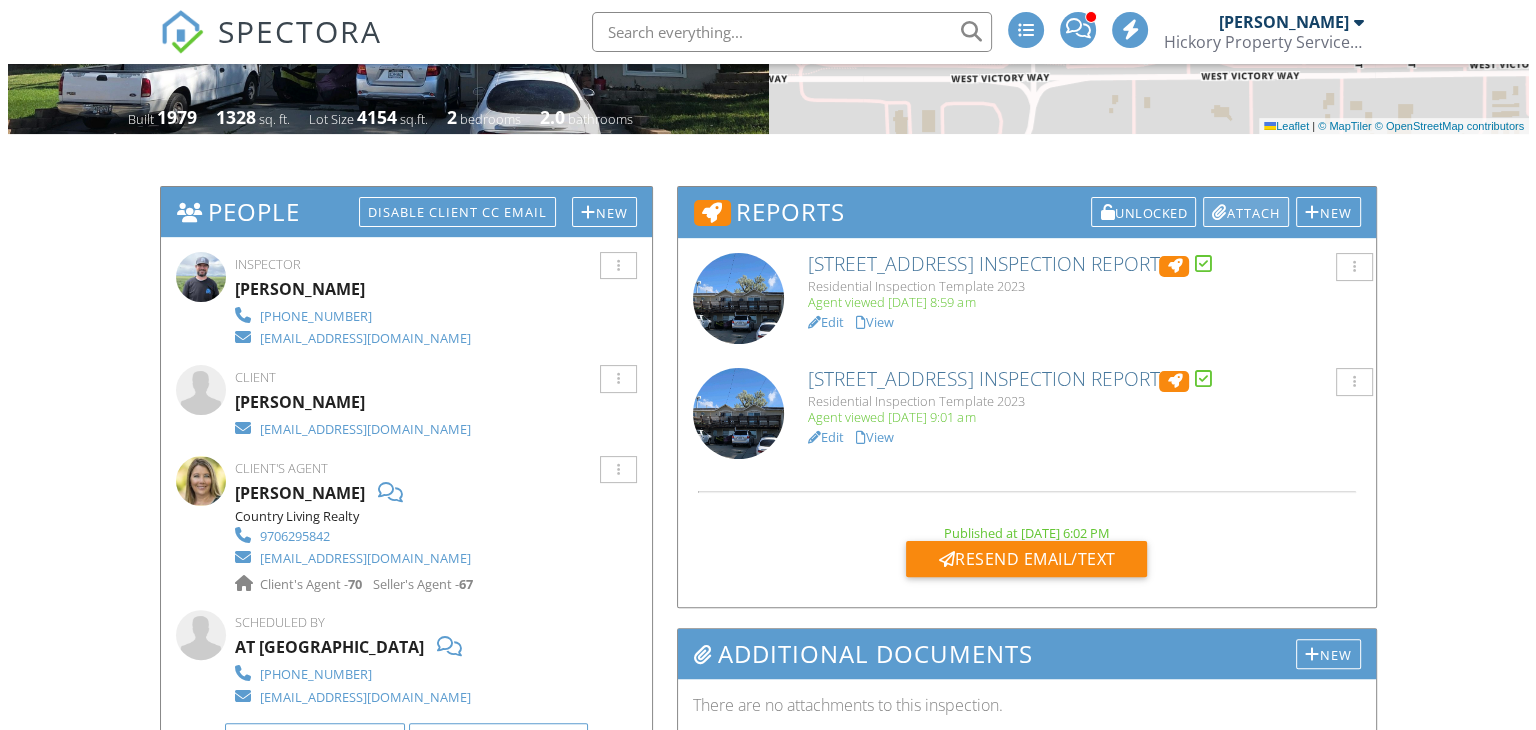scroll, scrollTop: 0, scrollLeft: 0, axis: both 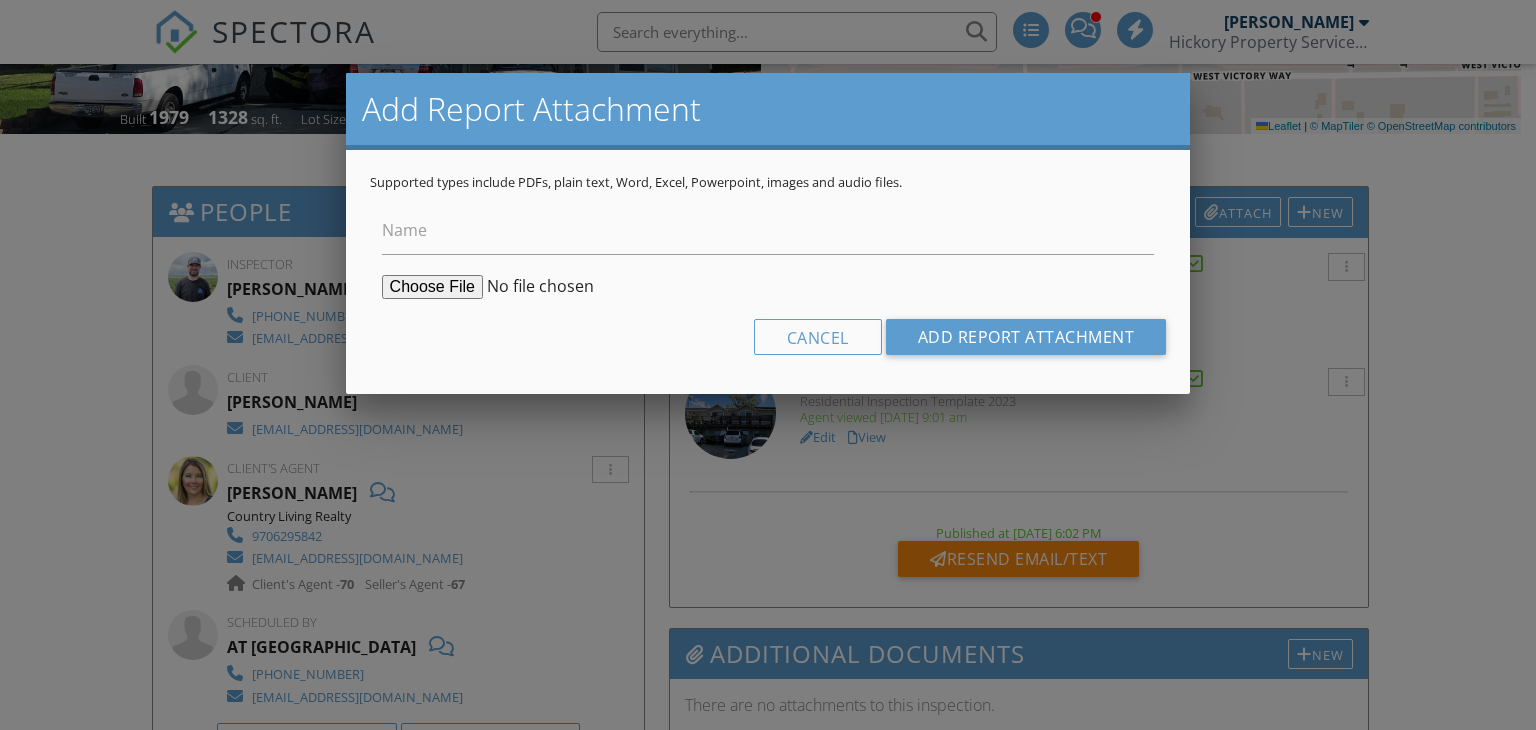 click at bounding box center (535, 287) 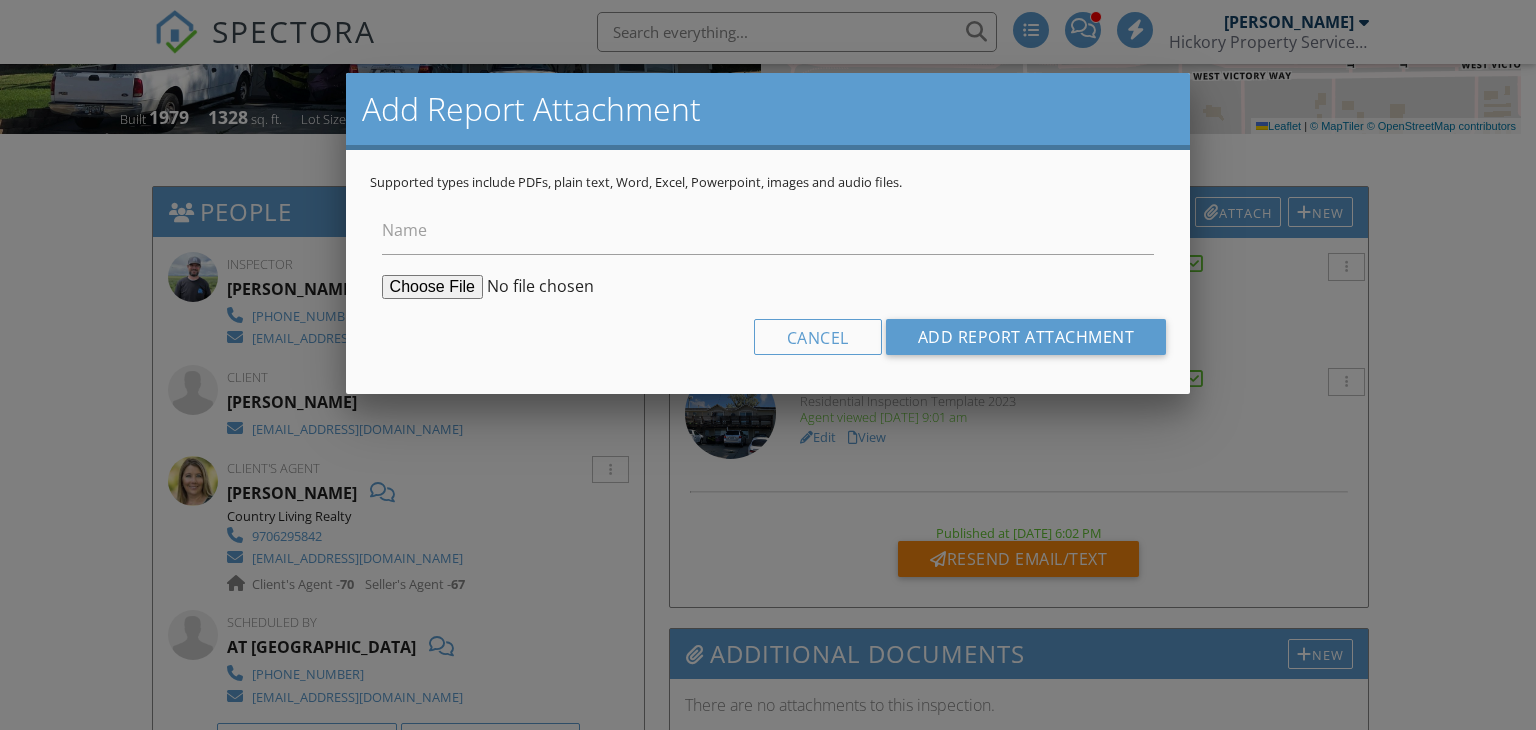 type on "C:\fakepath\2201-2203-B-St Radon Test Results.pdf" 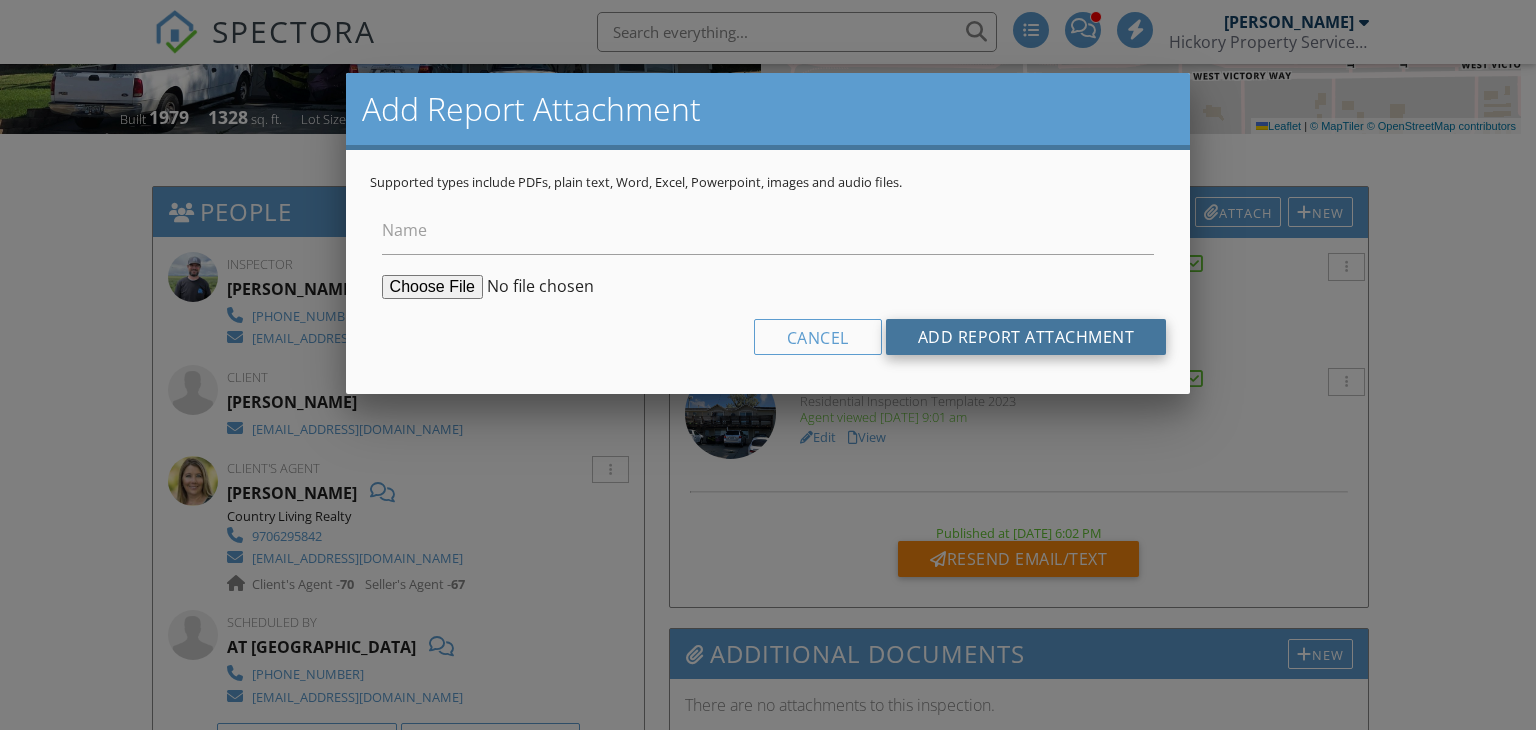 click on "Add Report Attachment" at bounding box center (1026, 337) 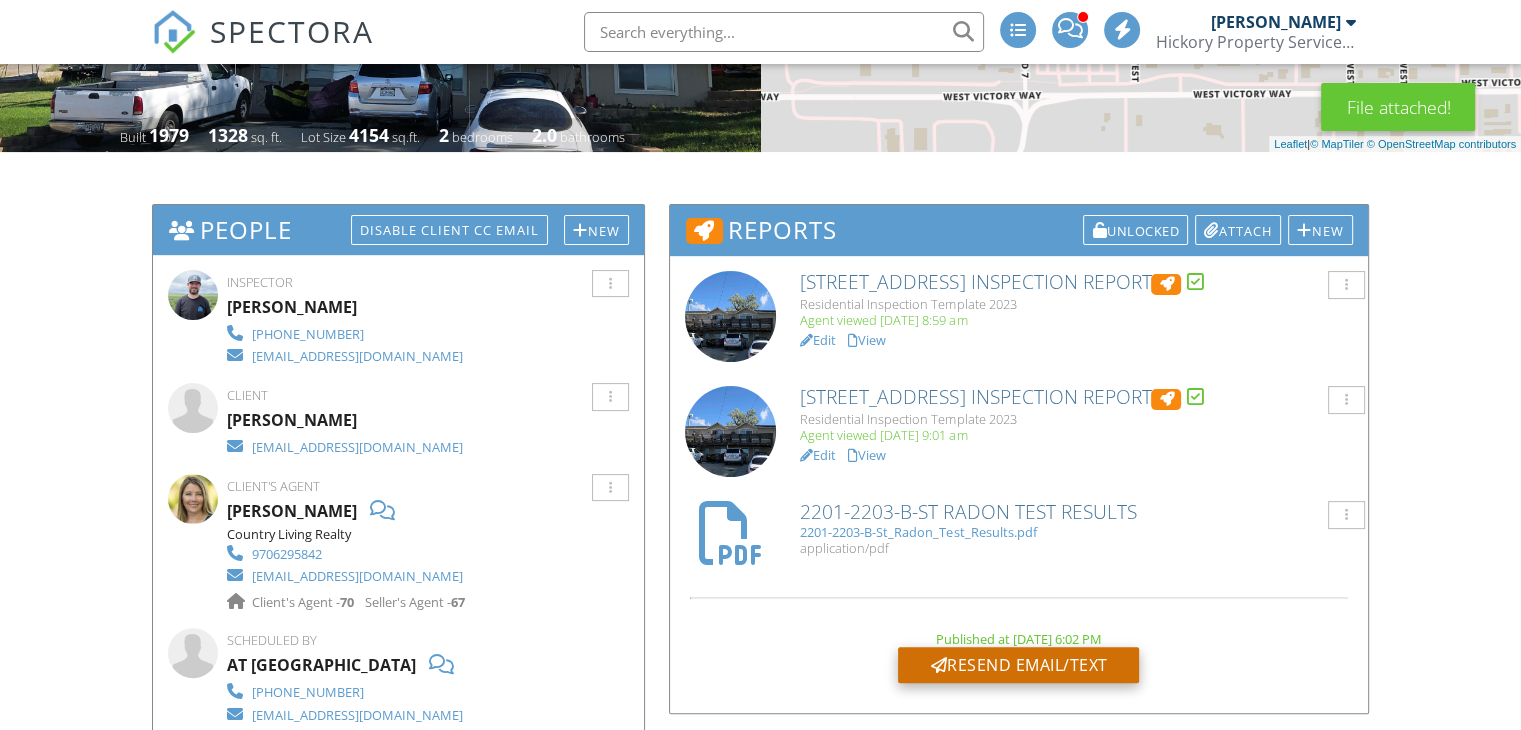 scroll, scrollTop: 500, scrollLeft: 0, axis: vertical 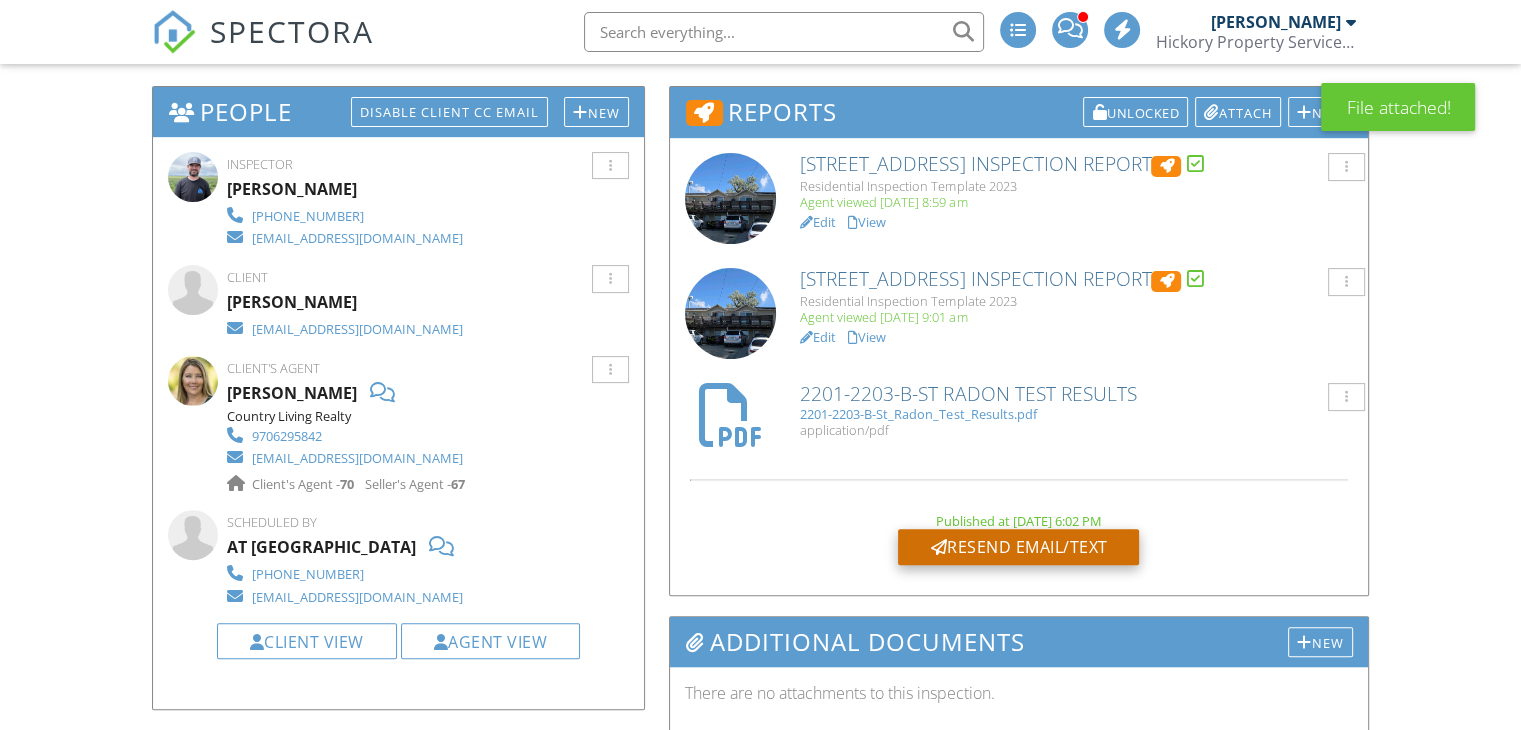 click on "Resend Email/Text" at bounding box center (1018, 547) 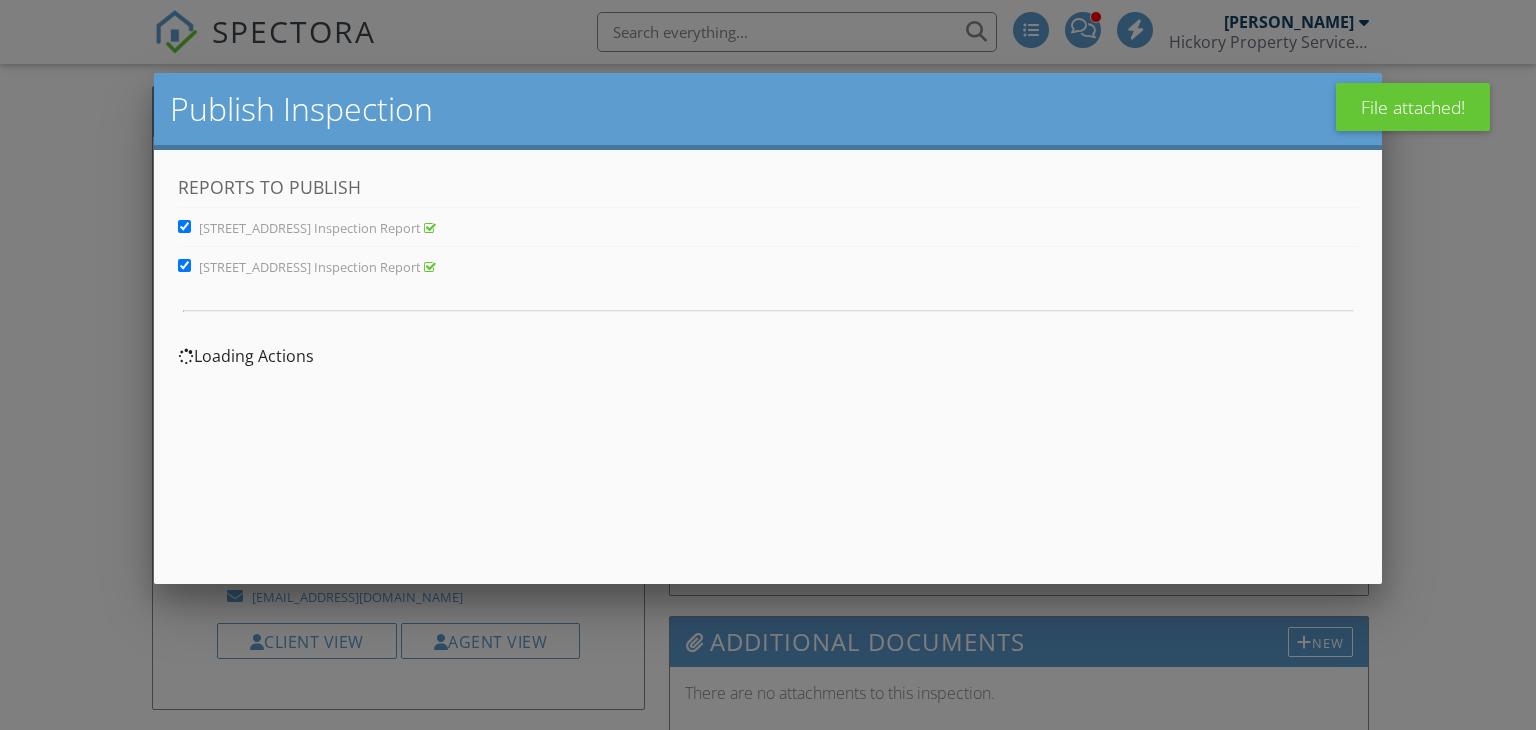 scroll, scrollTop: 0, scrollLeft: 0, axis: both 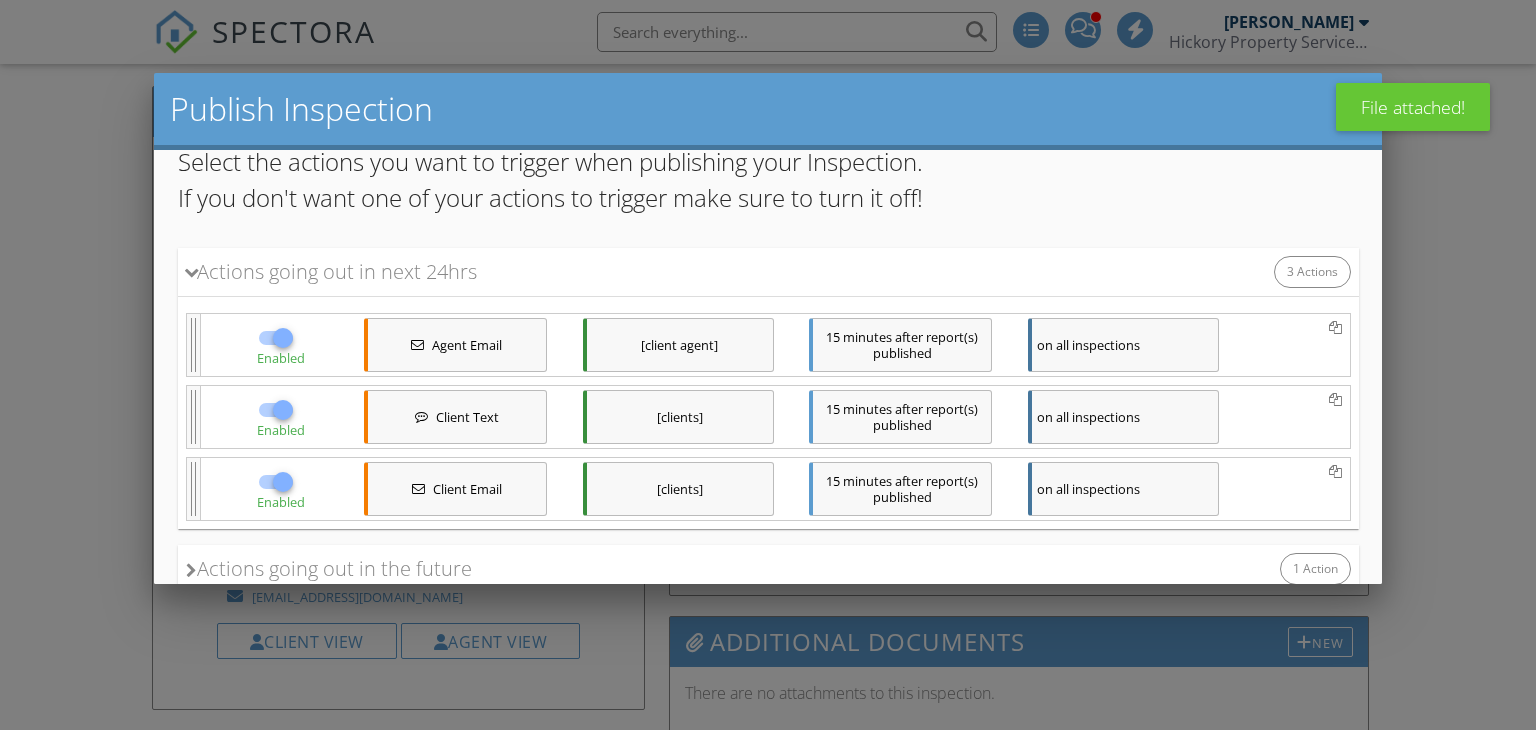 click at bounding box center (282, 338) 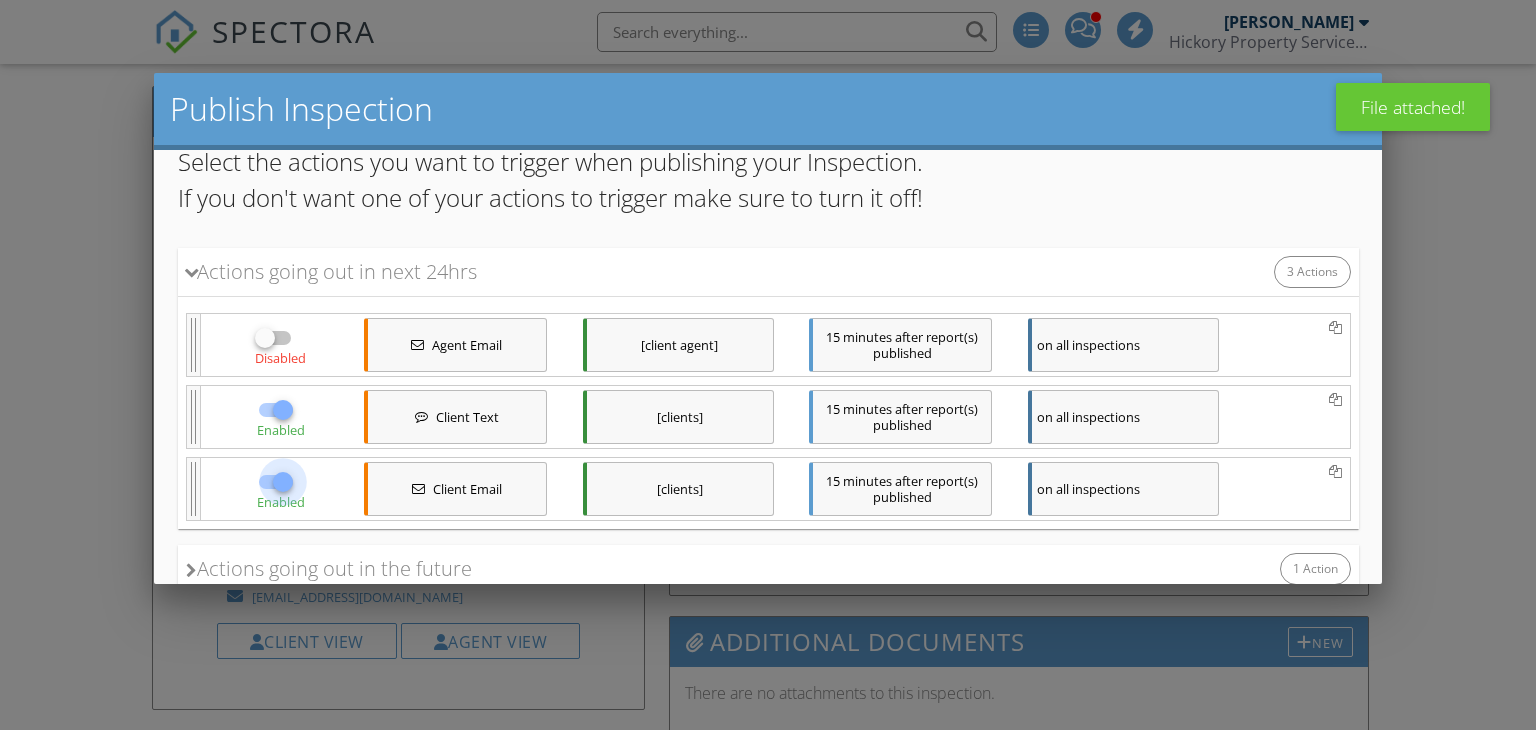click at bounding box center (282, 482) 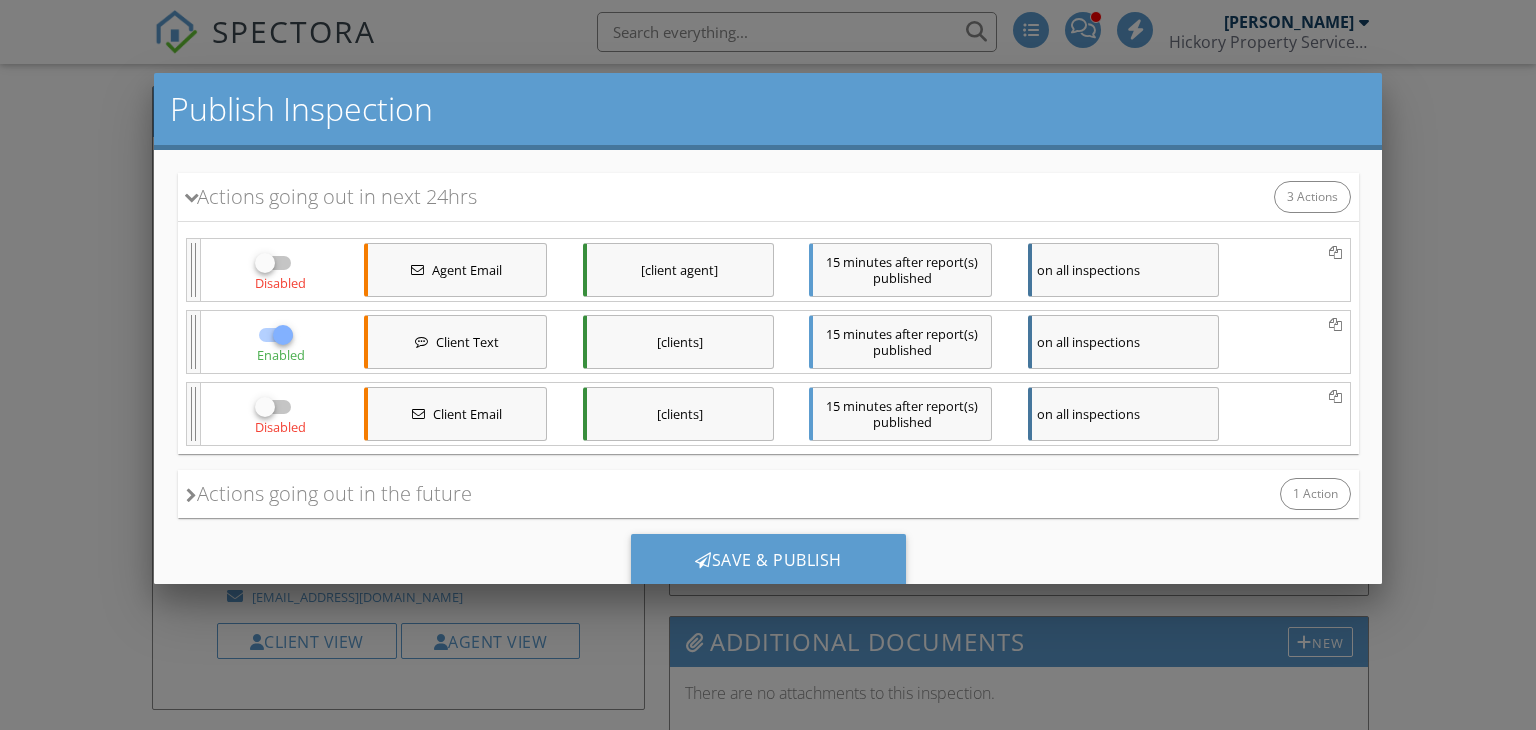 scroll, scrollTop: 227, scrollLeft: 0, axis: vertical 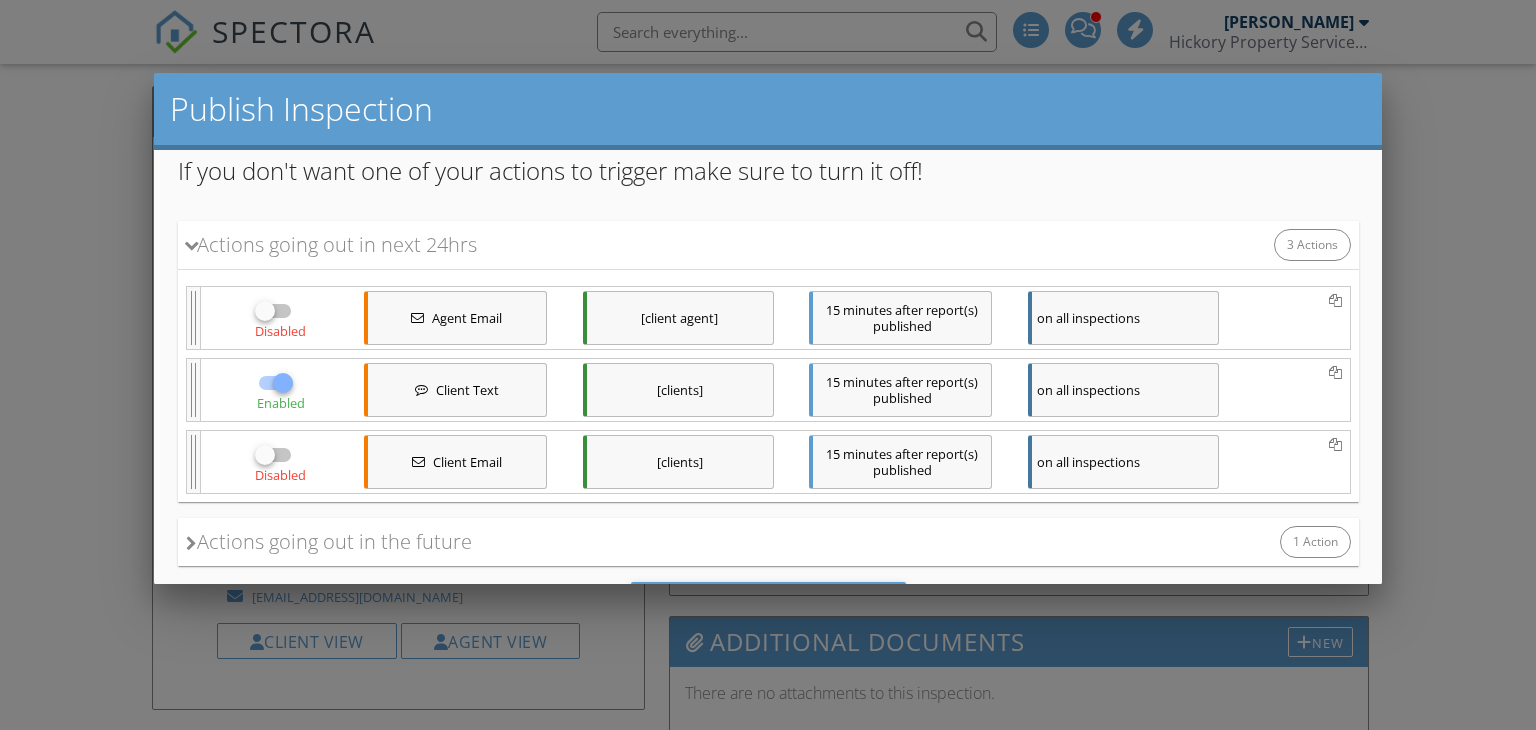 click at bounding box center (275, 383) 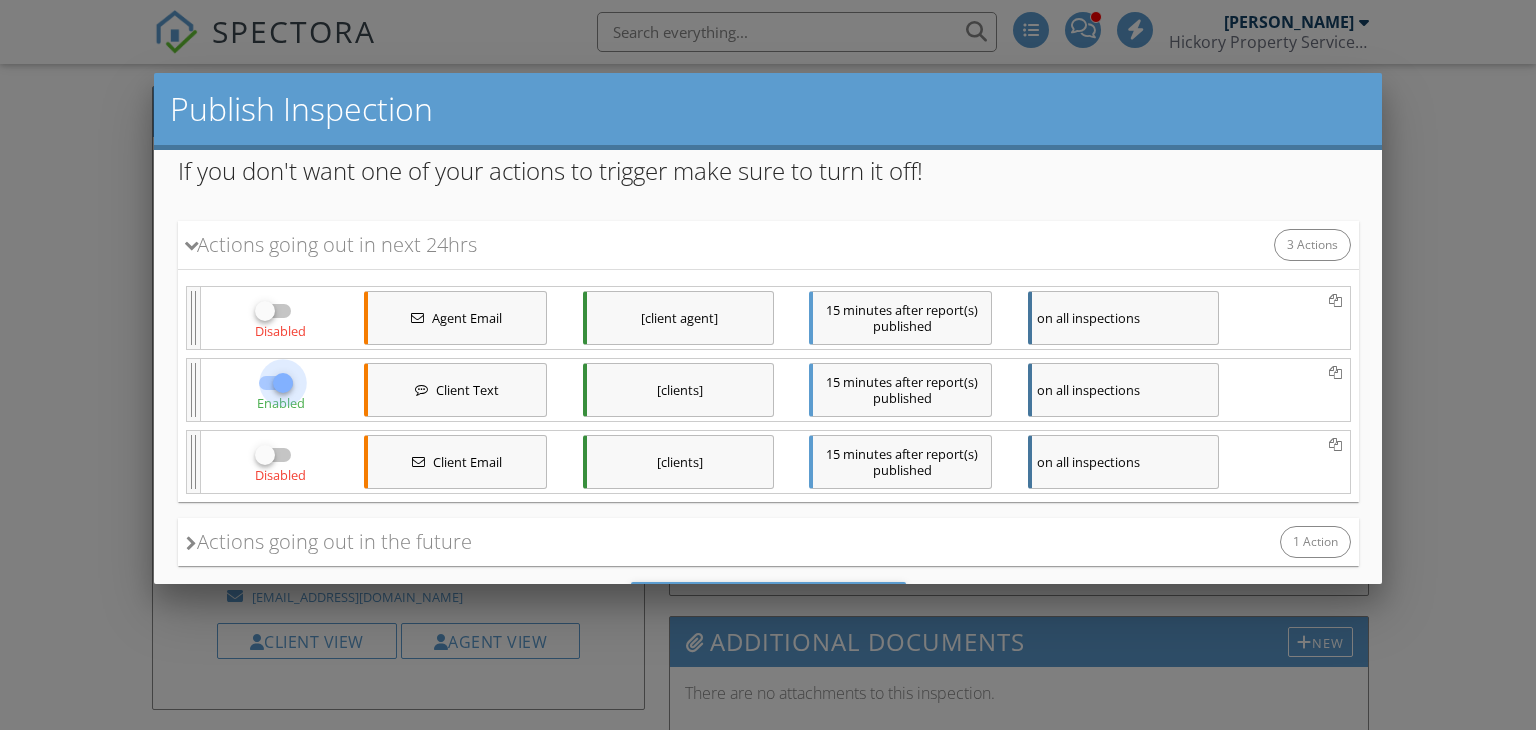 drag, startPoint x: 266, startPoint y: 374, endPoint x: 270, endPoint y: 454, distance: 80.09994 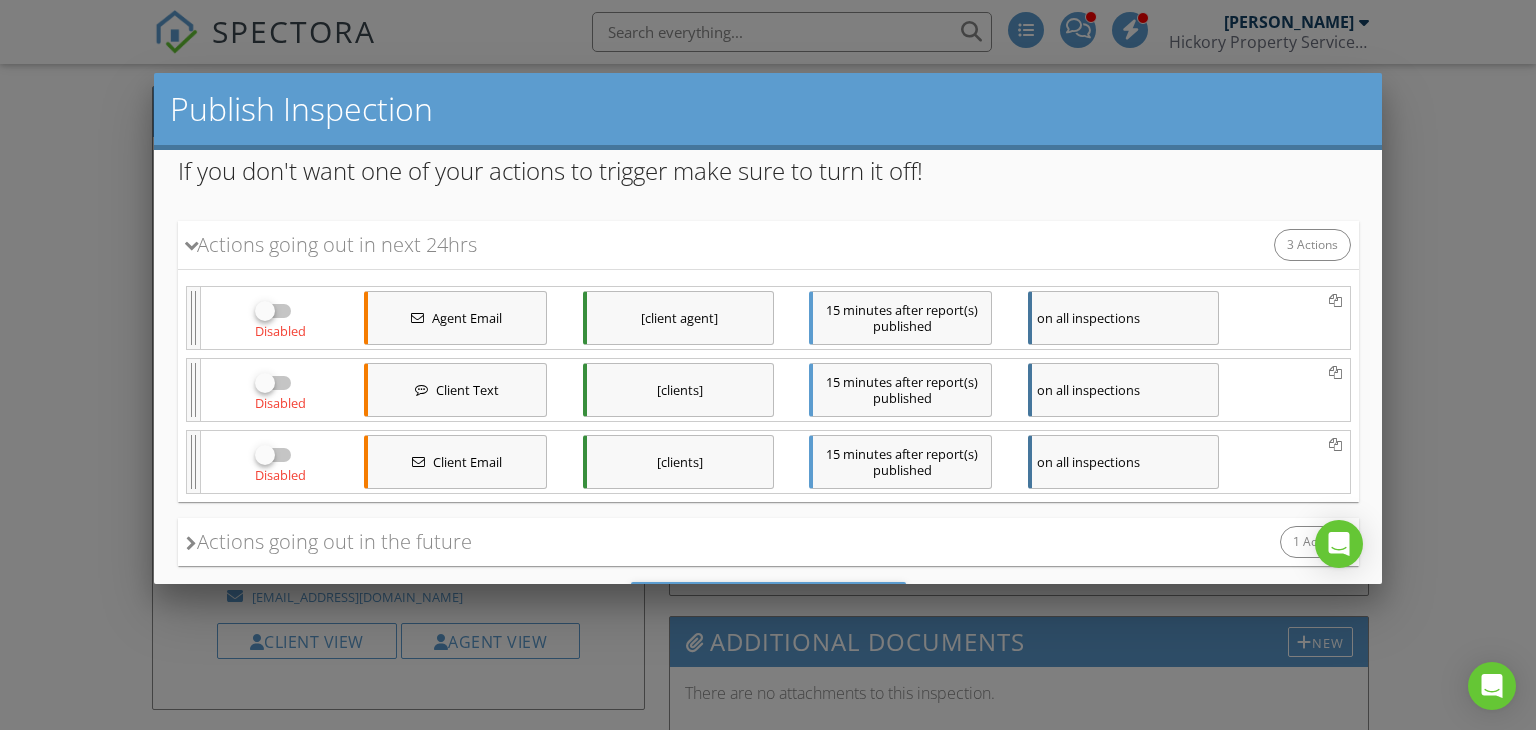 click at bounding box center (264, 455) 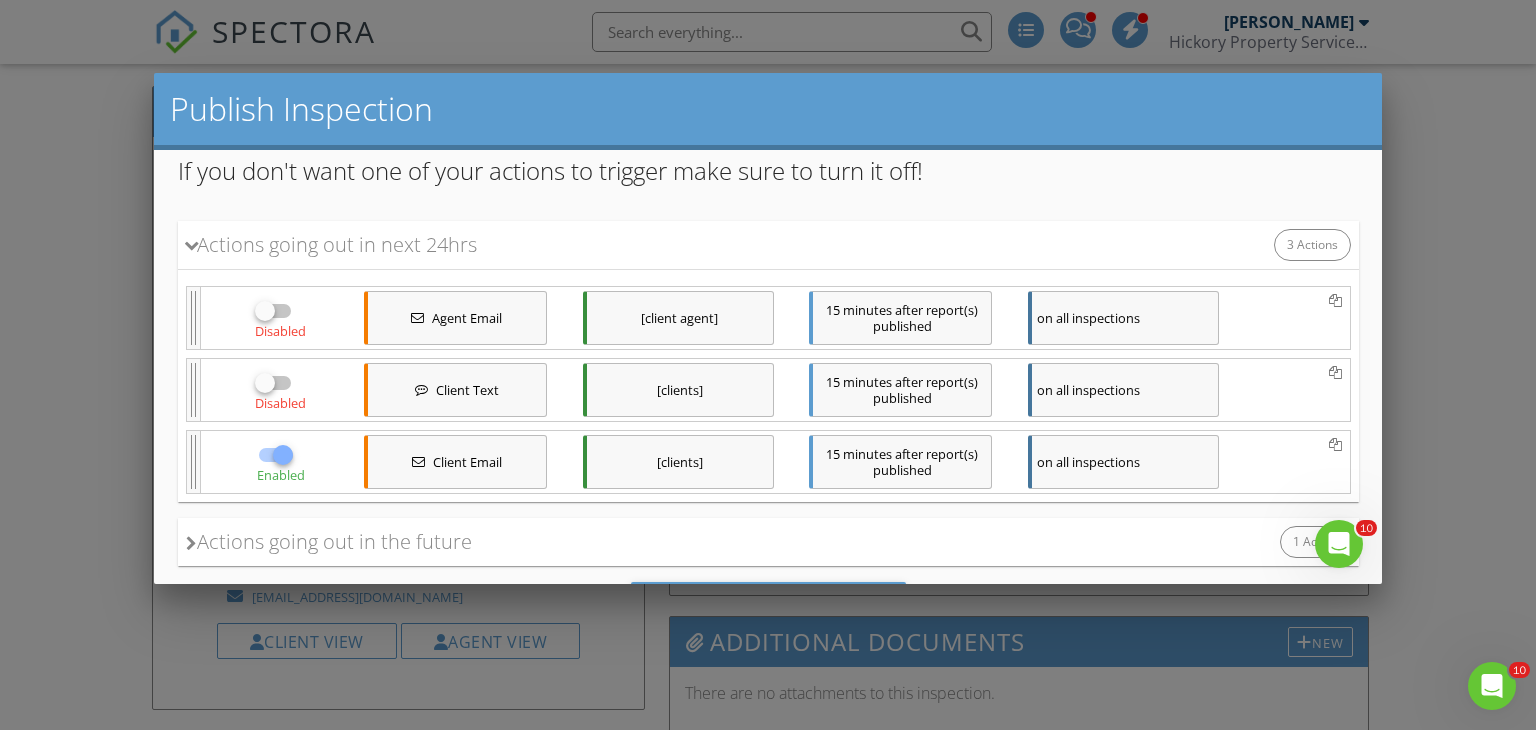scroll, scrollTop: 0, scrollLeft: 0, axis: both 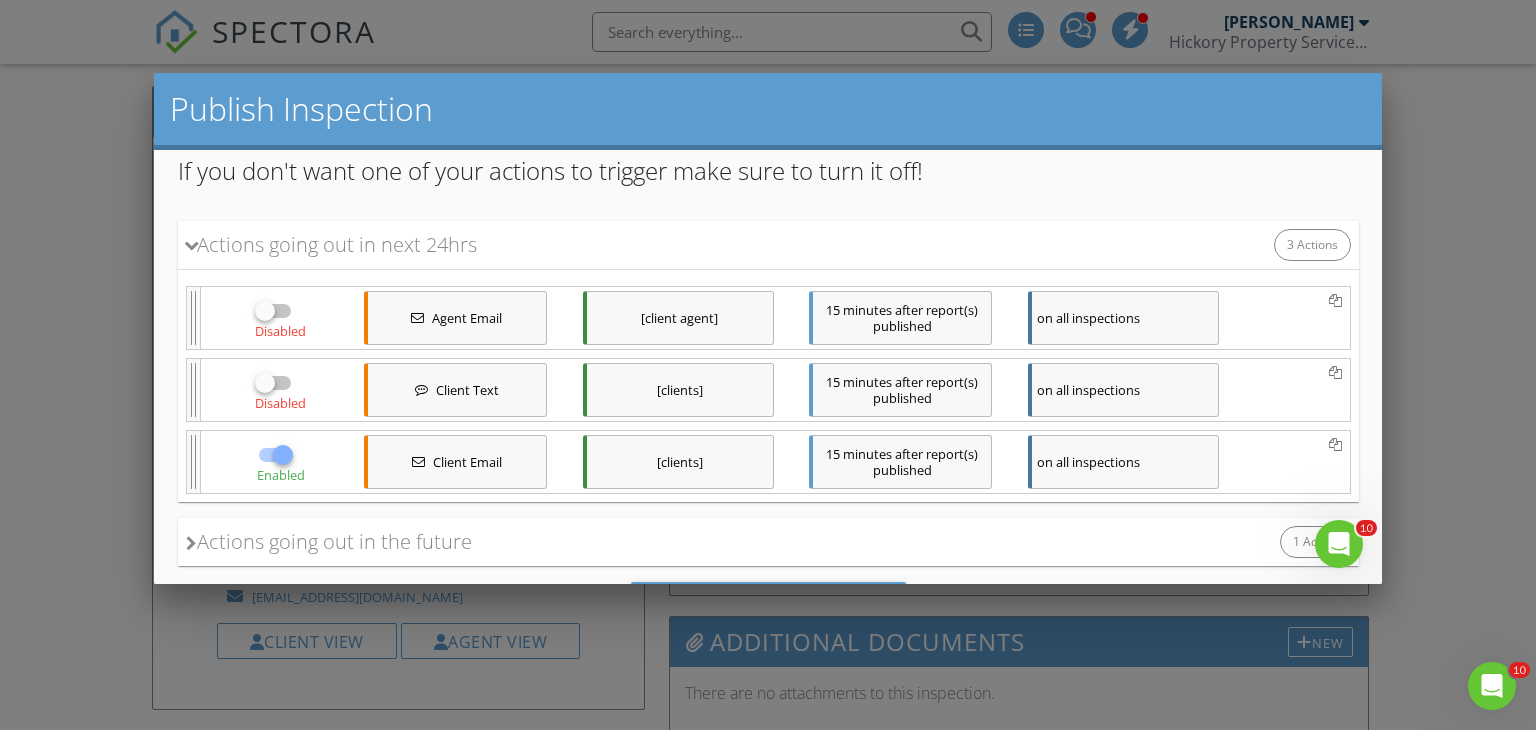 click on "Client Email" at bounding box center (466, 462) 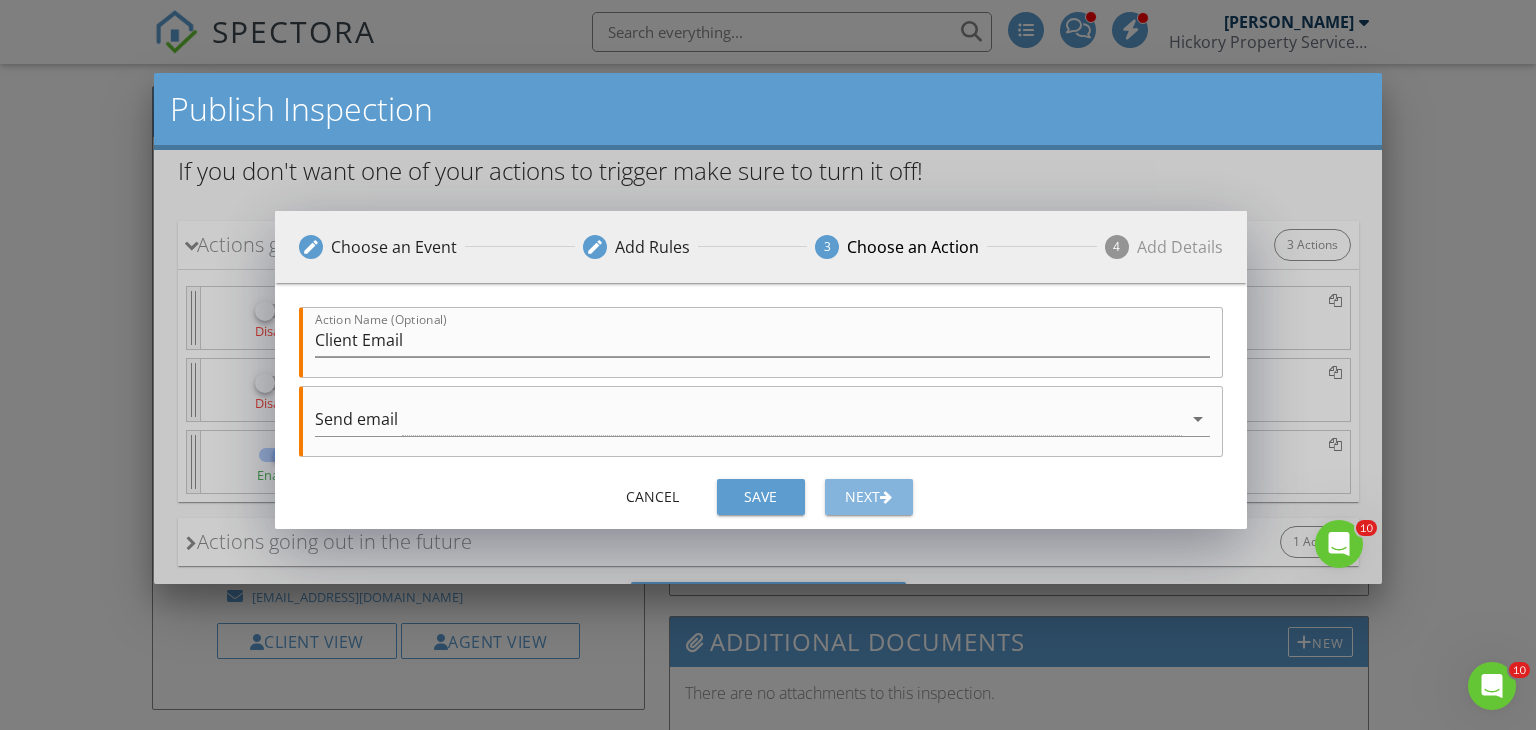 click on "Next" at bounding box center (868, 496) 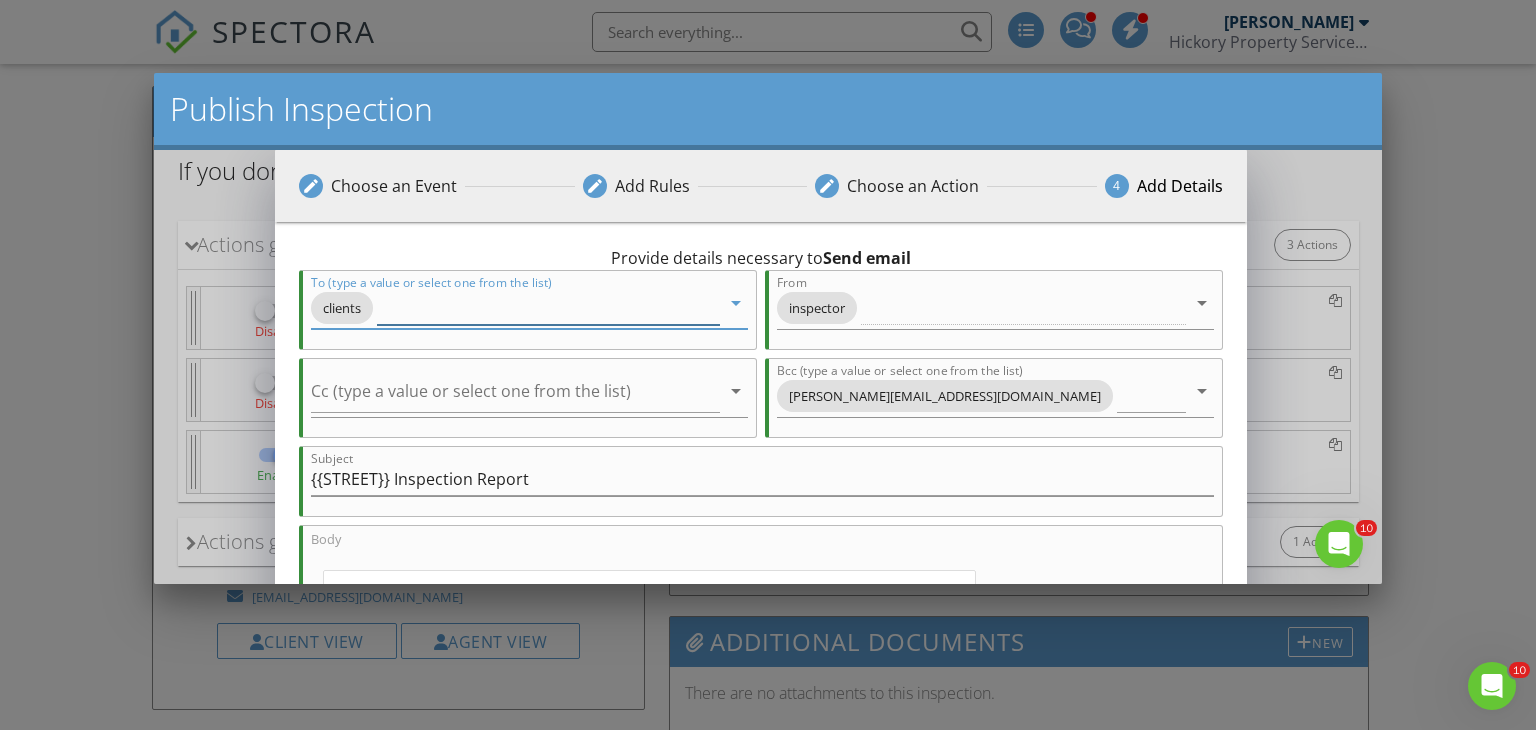click at bounding box center (547, 308) 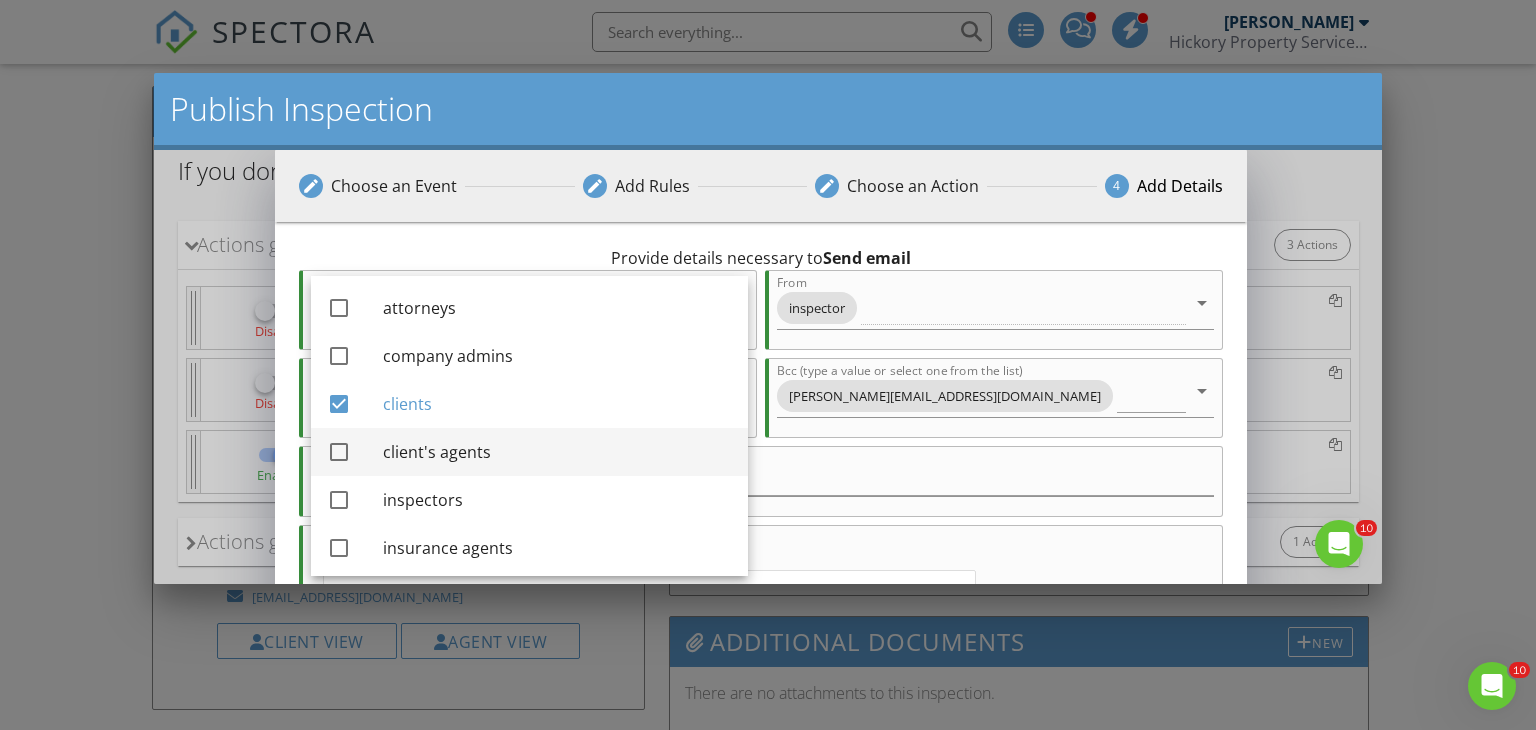 click on "client's agents" at bounding box center (556, 452) 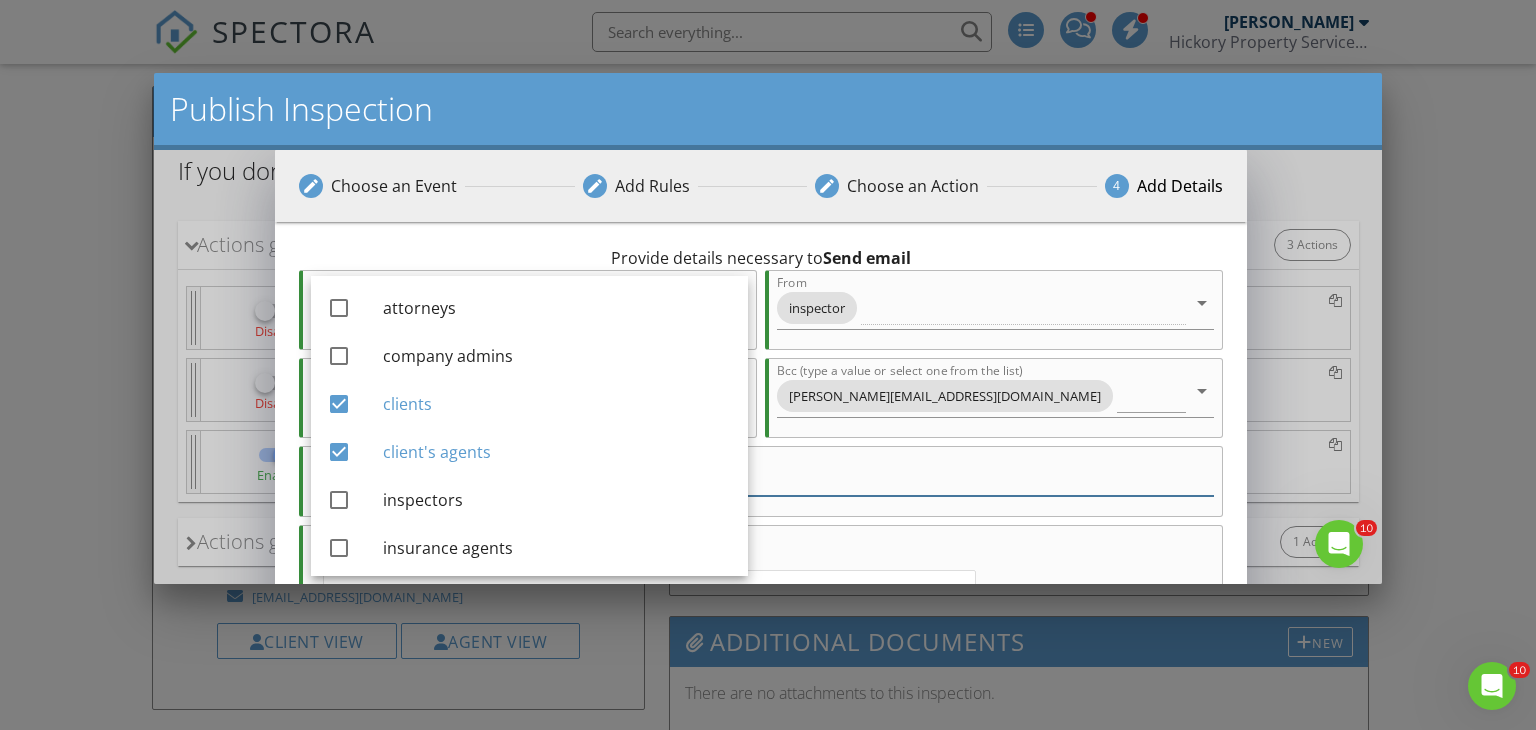 click on "Subject {{STREET}} Inspection Report" at bounding box center [761, 479] 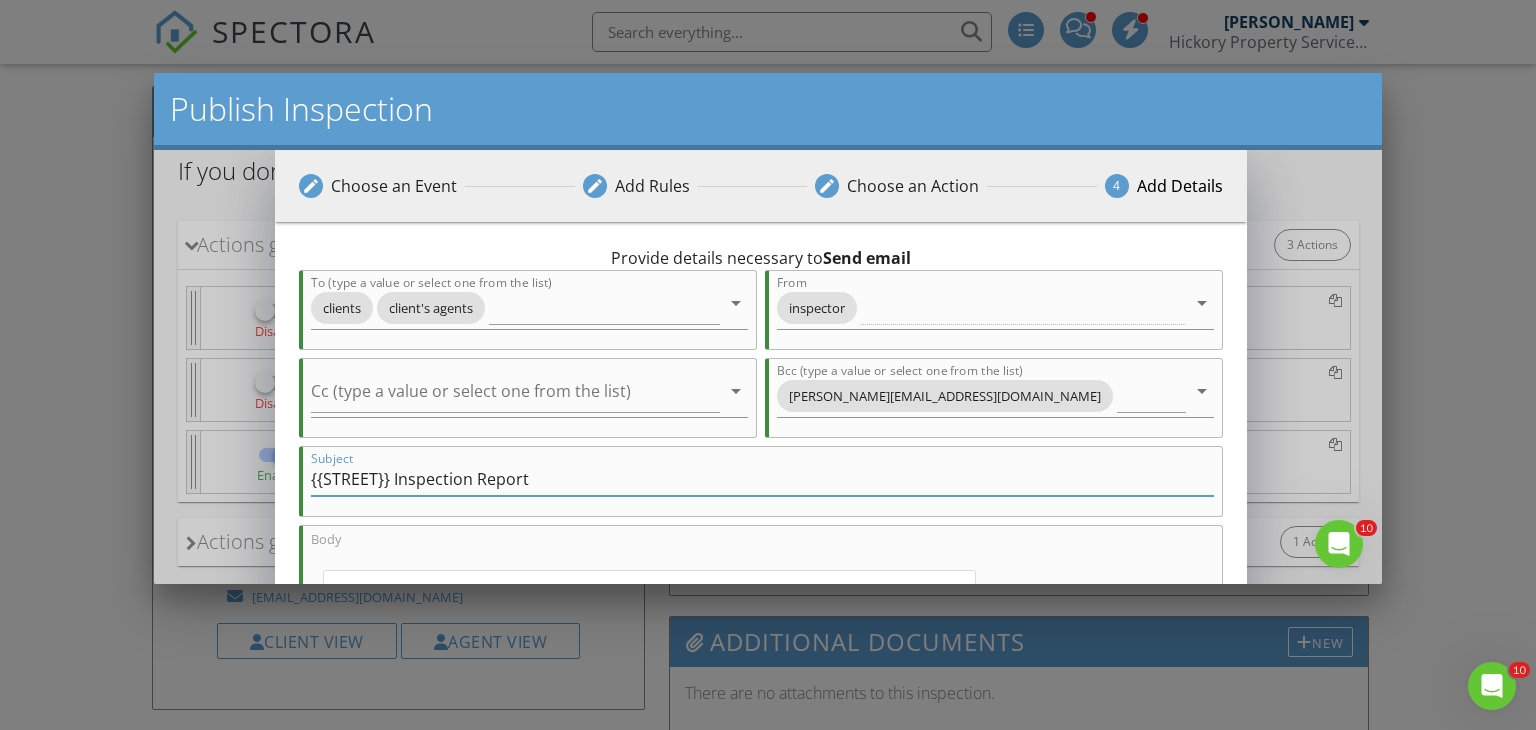 scroll, scrollTop: 200, scrollLeft: 0, axis: vertical 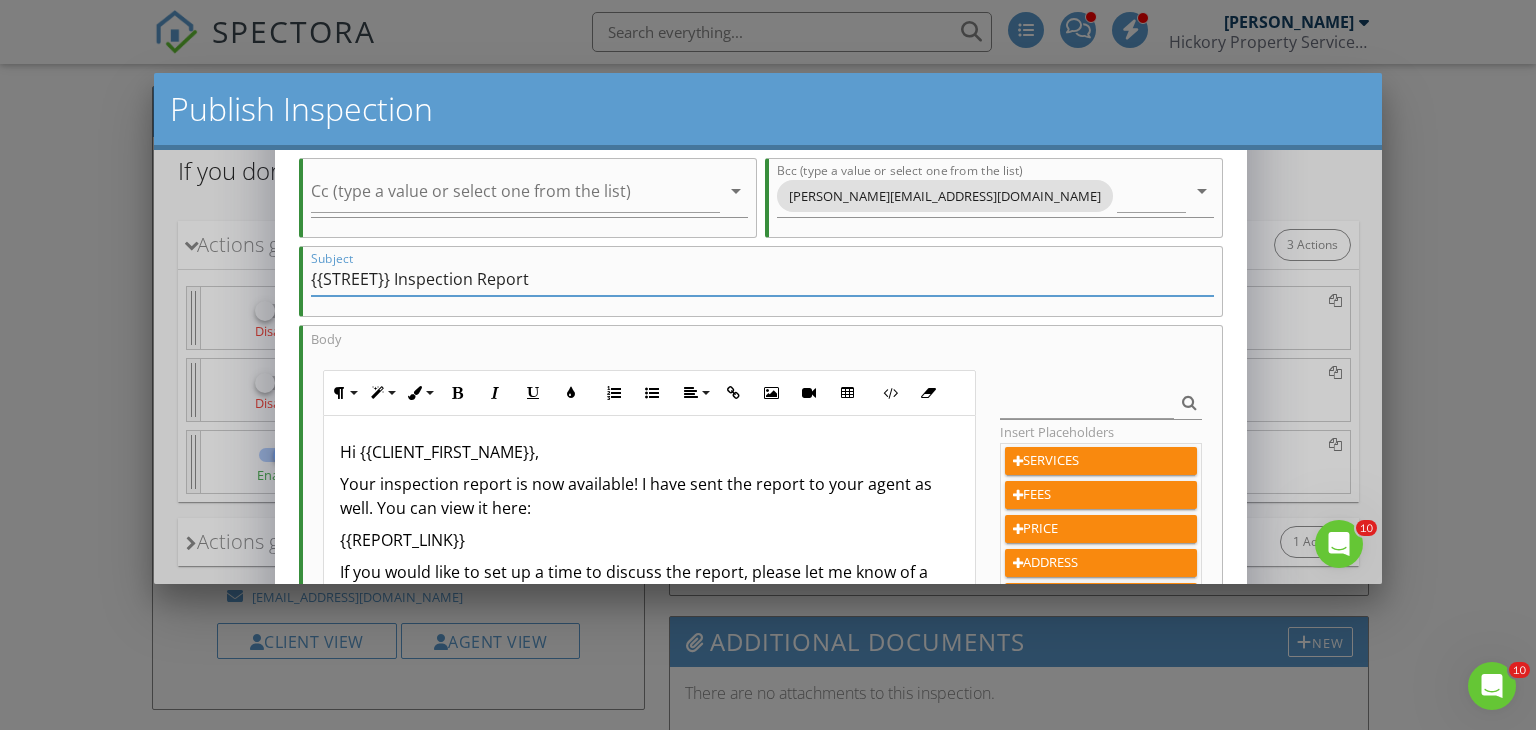 click on "{{STREET}} Inspection Report" at bounding box center [761, 279] 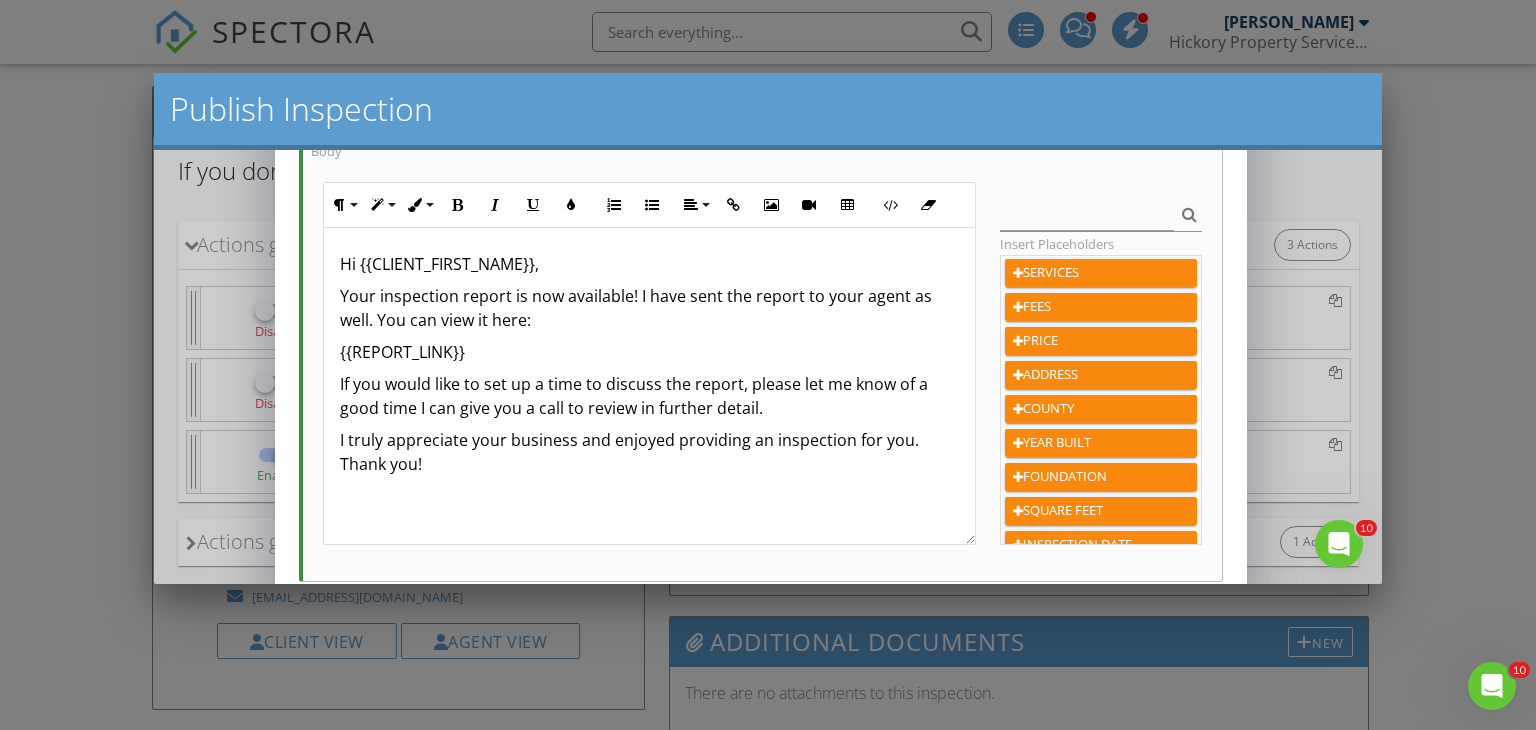 scroll, scrollTop: 400, scrollLeft: 0, axis: vertical 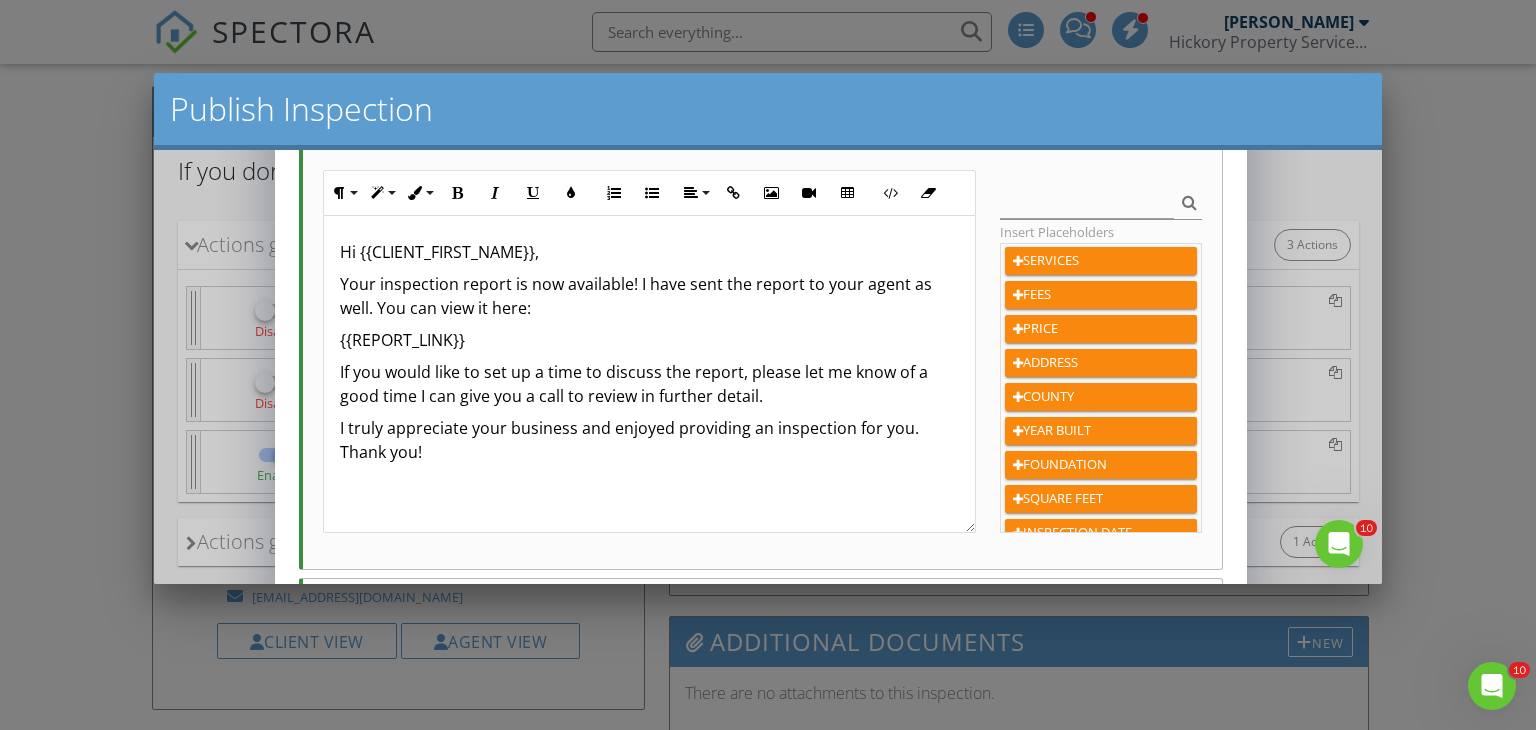 type on "{{STREET}} Radon Test Report" 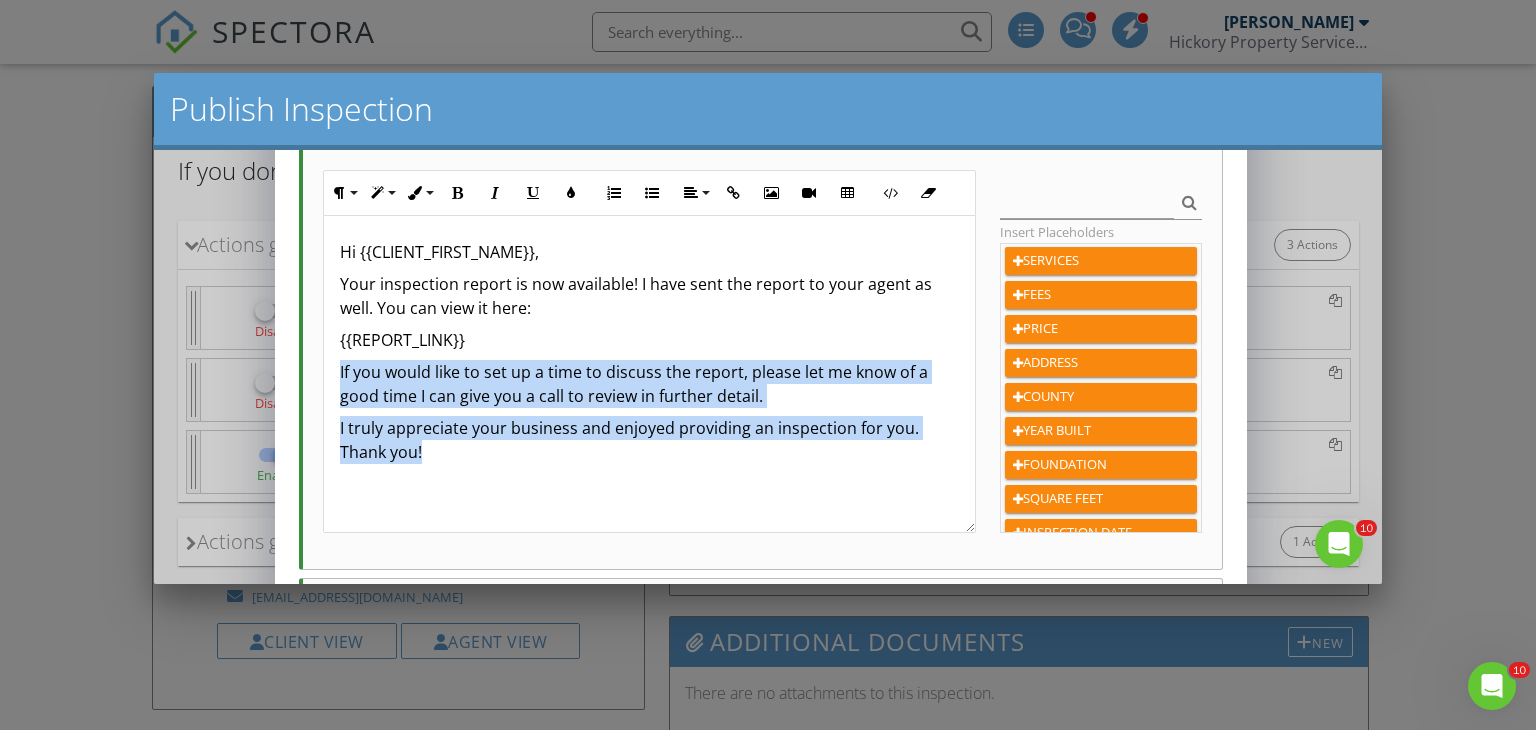 drag, startPoint x: 462, startPoint y: 463, endPoint x: 329, endPoint y: 362, distance: 167.00299 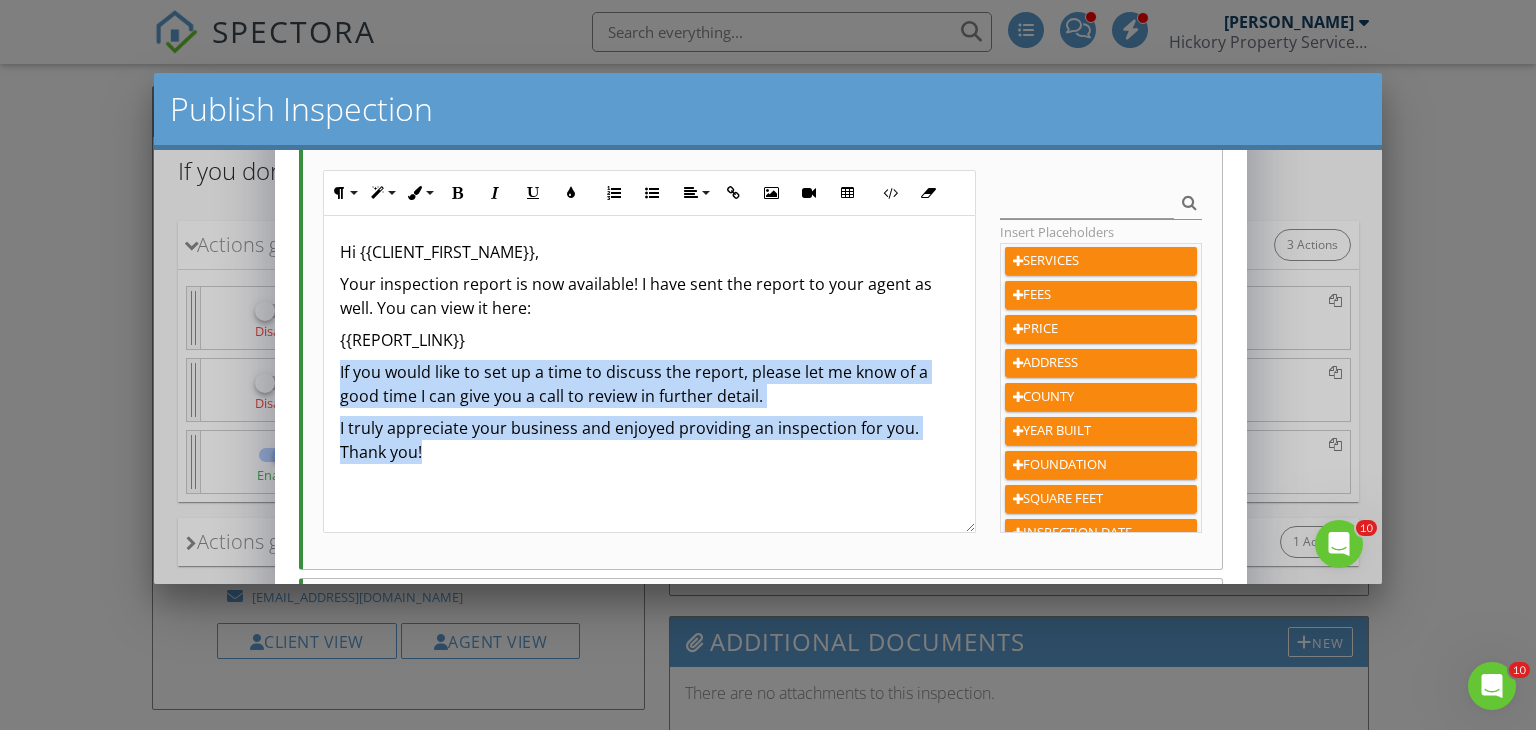 click on "Hi {{CLIENT_FIRST_NAME}}, Your inspection report is now available! I have sent the report to your agent as well. You can view it here: {{REPORT_LINK}} If you would like to set up a time to discuss the report, please let me know of a good time I can give you a call to review in further detail.  I truly appreciate your business and enjoyed providing an inspection for you. Thank you!" at bounding box center (648, 374) 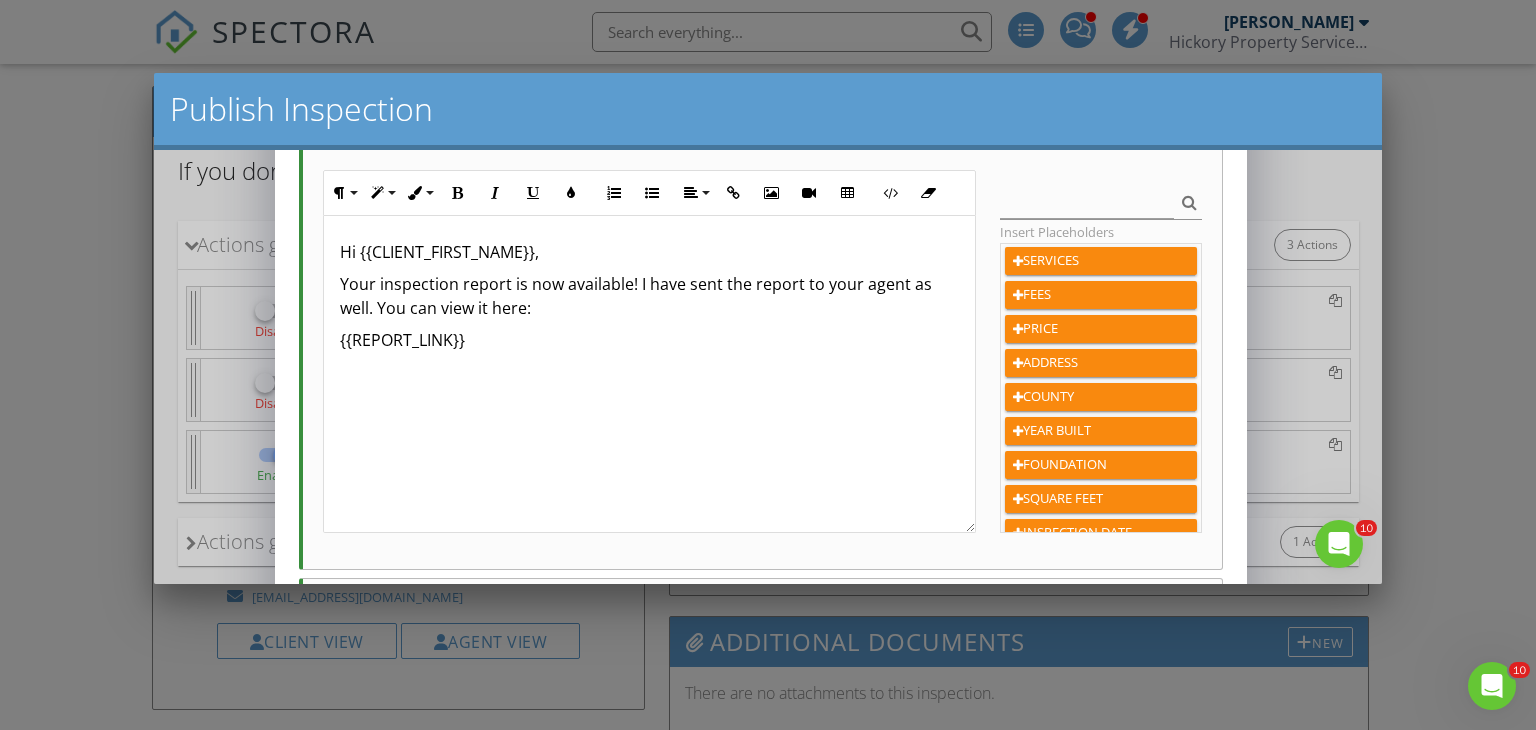 click on "Your inspection report is now available! I have sent the report to your agent as well. You can view it here:" at bounding box center (648, 296) 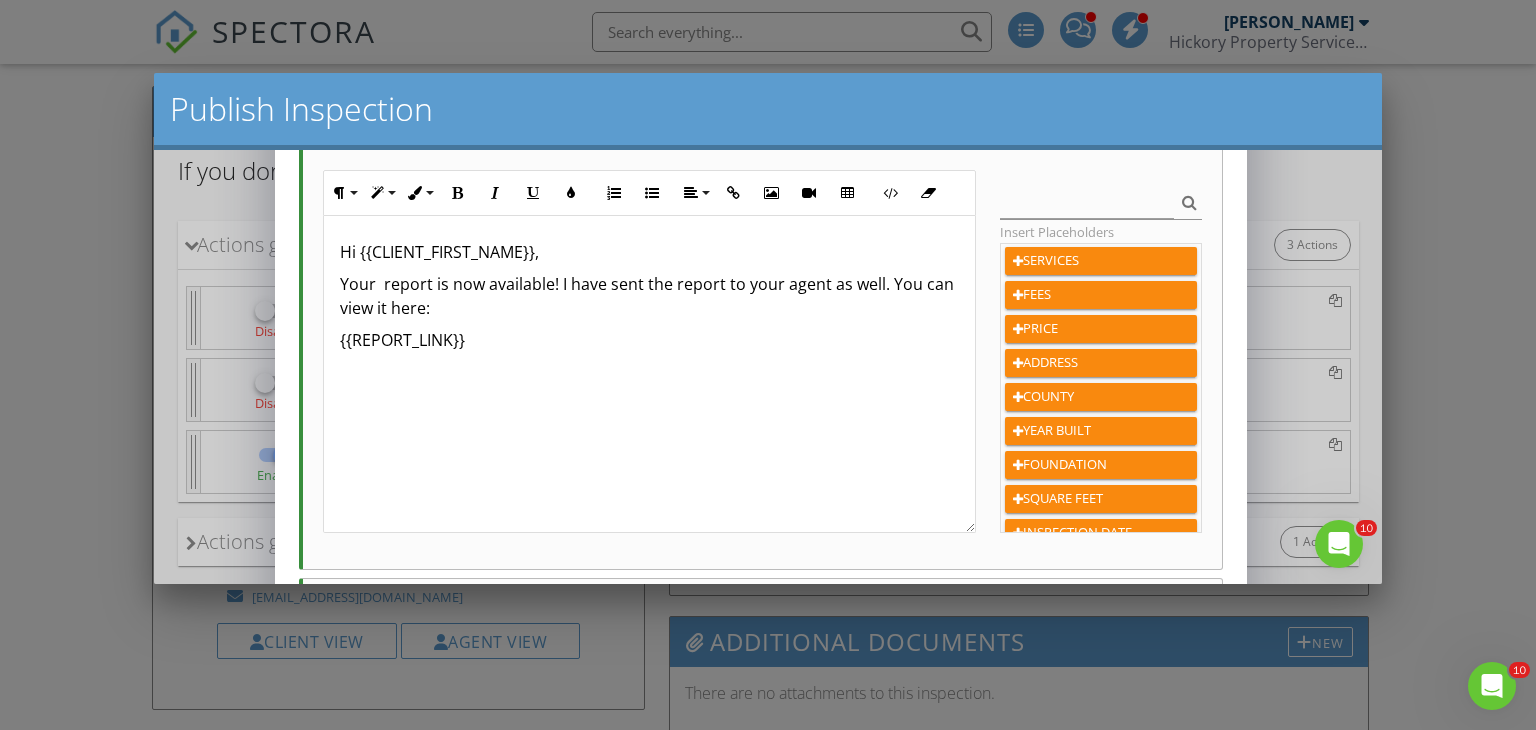type 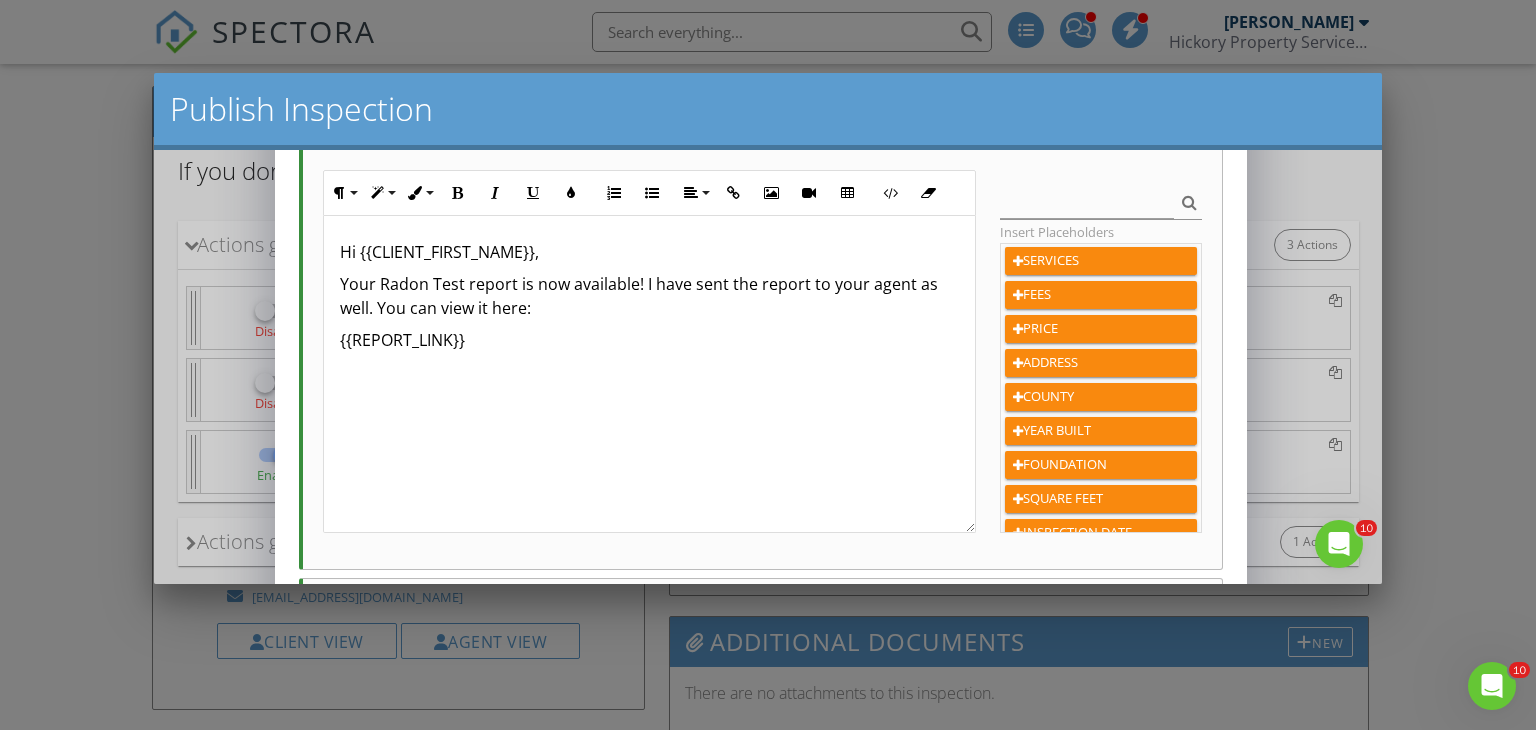 click on "Your Radon Test report is now available! I have sent the report to your agent as well. You can view it here:" at bounding box center [648, 296] 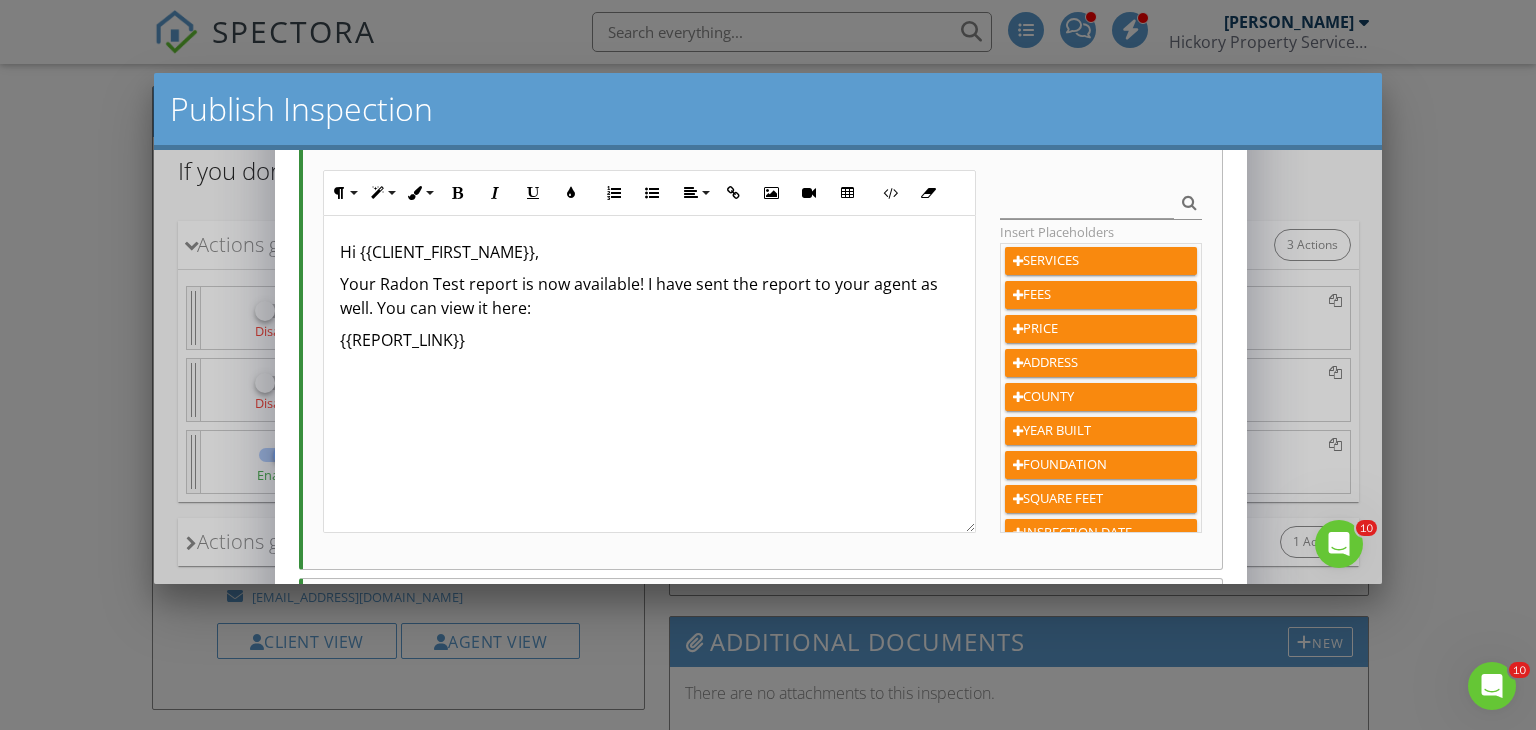 click on "Your Radon Test report is now available! I have sent the report to your agent as well. You can view it here:" at bounding box center (648, 296) 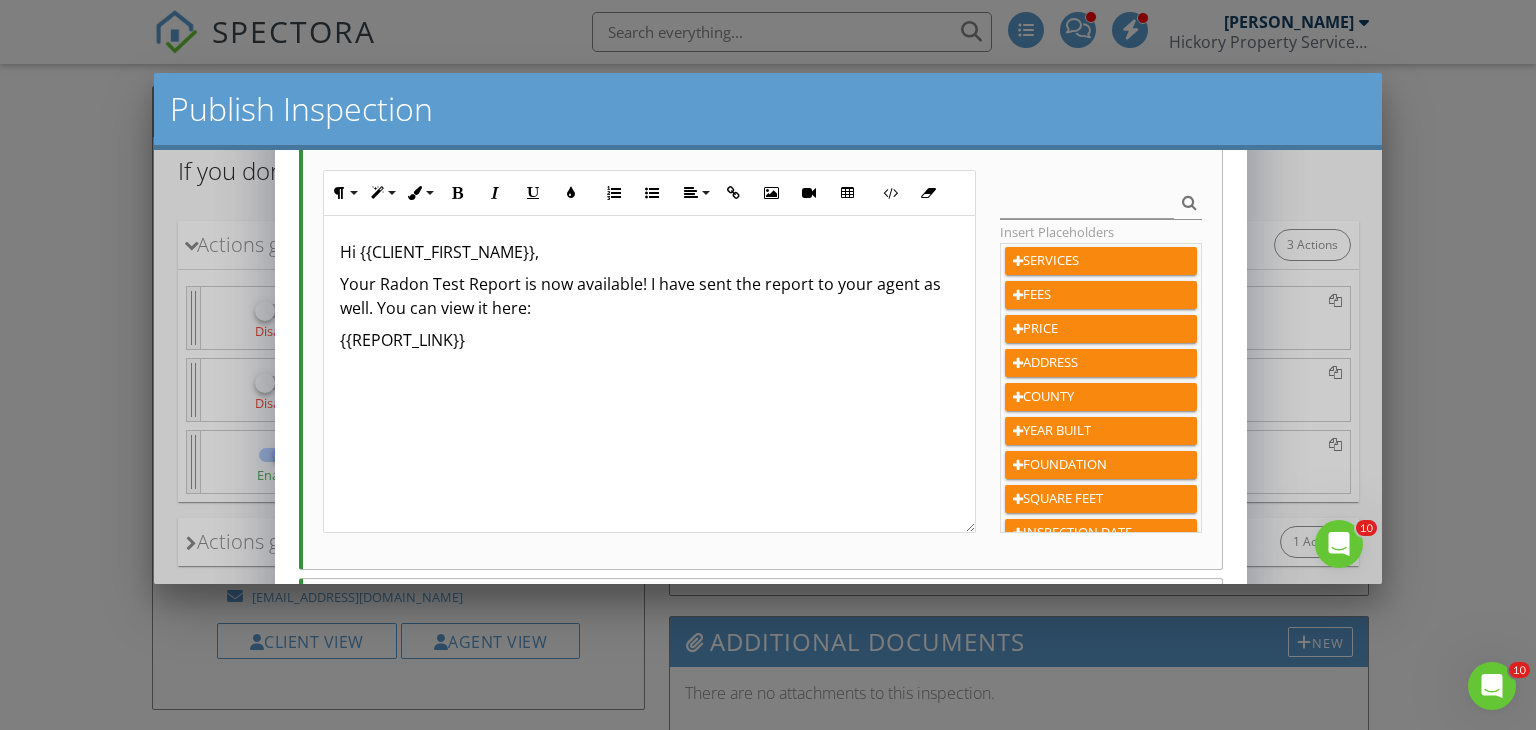 click on "Your Radon Test Report is now available! I have sent the report to your agent as well. You can view it here:" at bounding box center (648, 296) 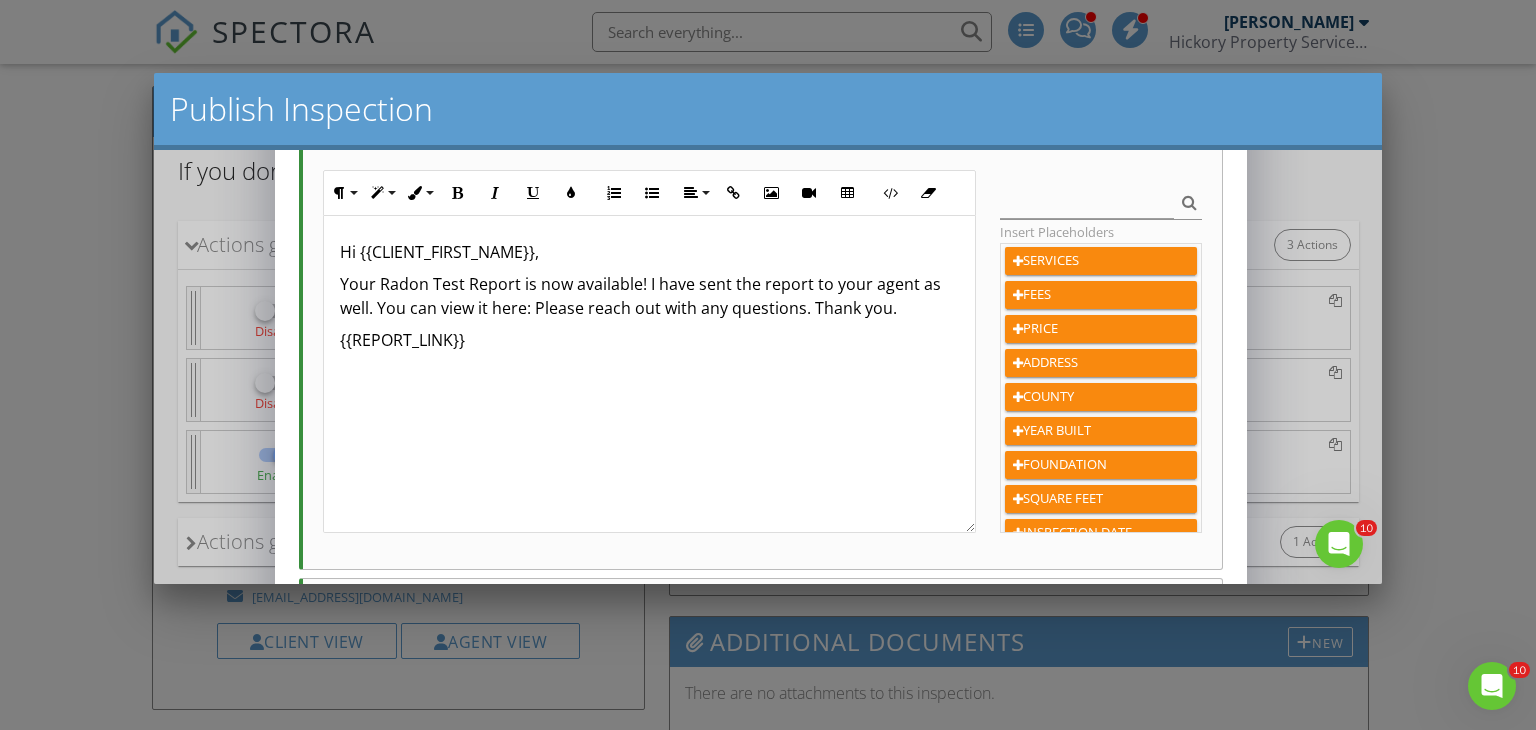 scroll, scrollTop: 612, scrollLeft: 0, axis: vertical 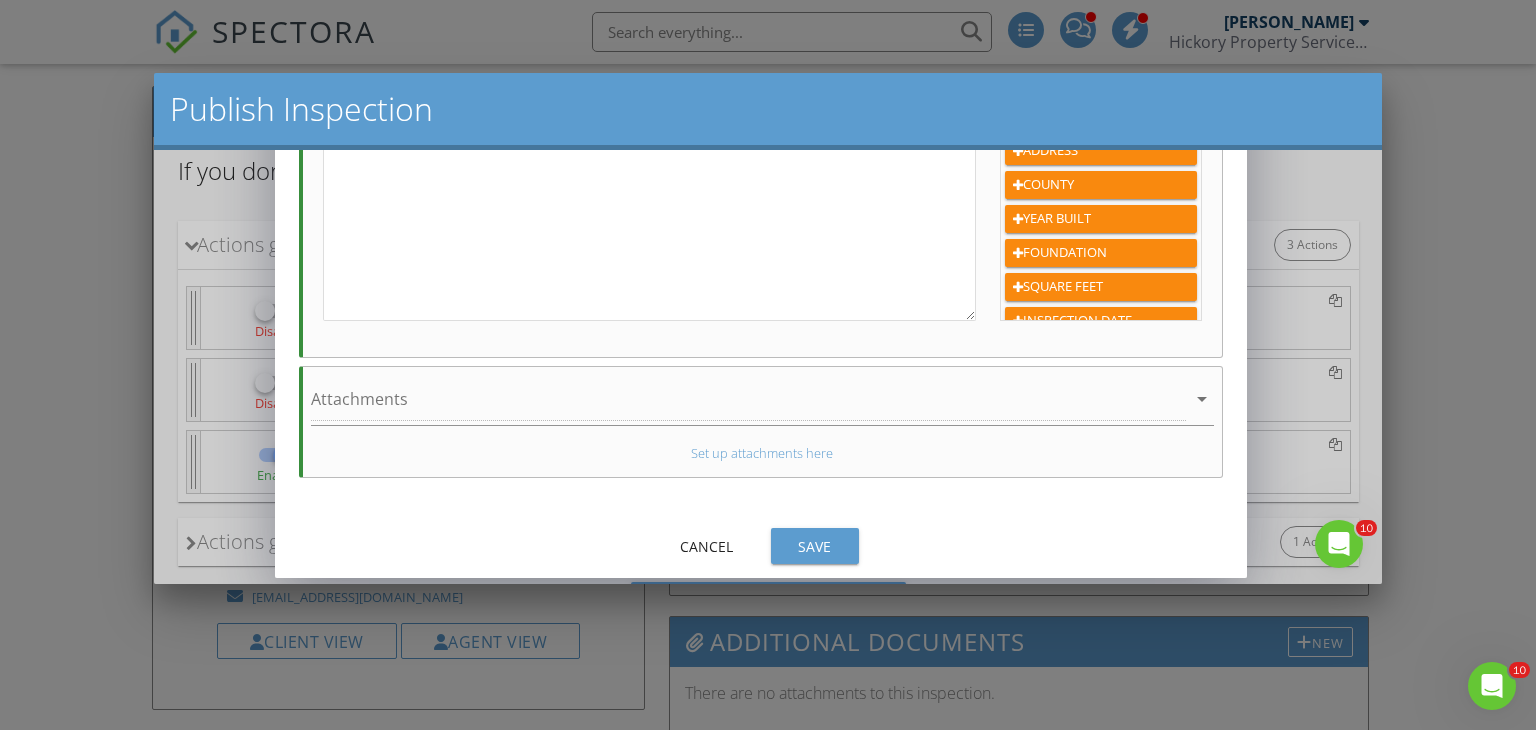 click on "Save" at bounding box center [814, 546] 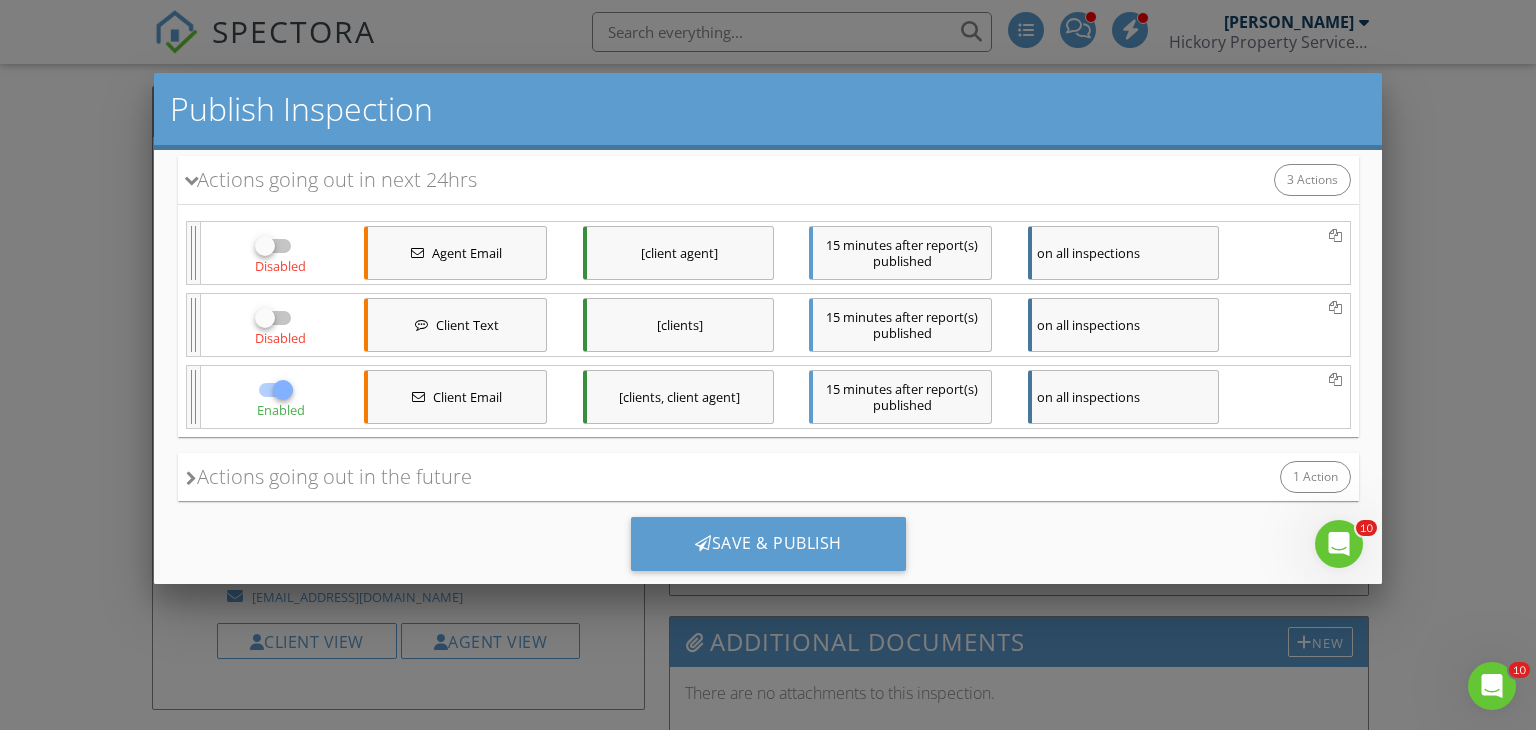 scroll, scrollTop: 327, scrollLeft: 0, axis: vertical 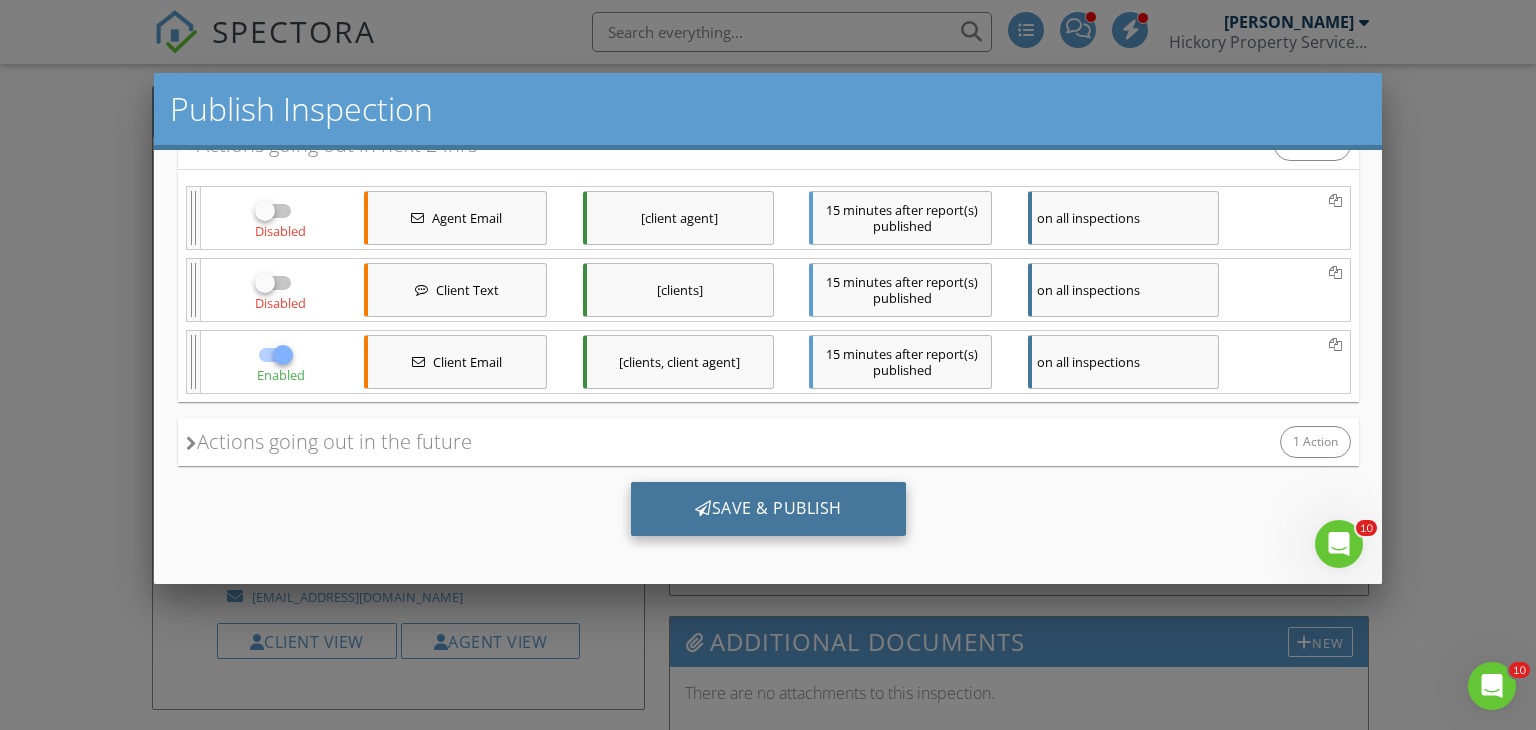 click on "Save & Publish" at bounding box center [767, 509] 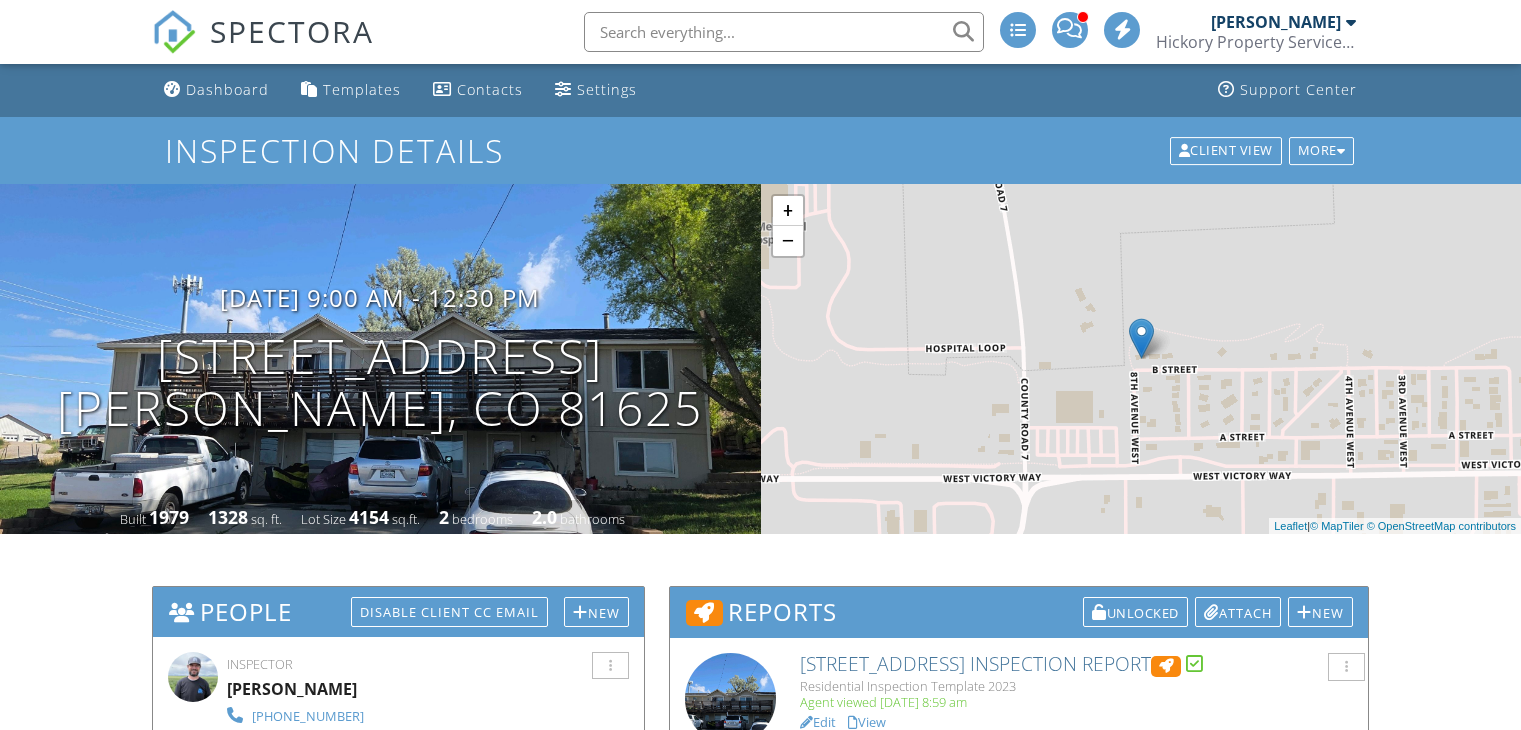 scroll, scrollTop: 0, scrollLeft: 0, axis: both 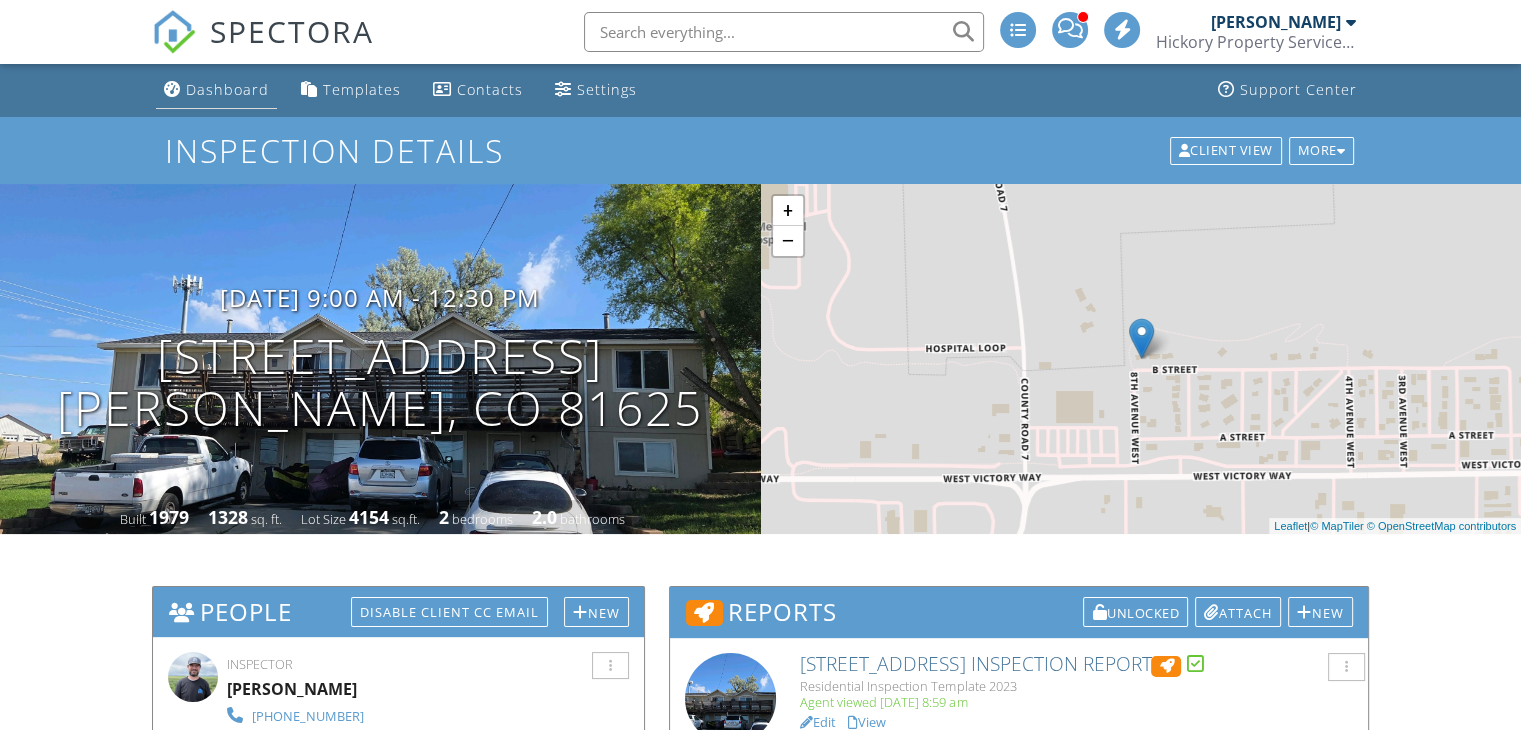click on "Dashboard" at bounding box center (227, 89) 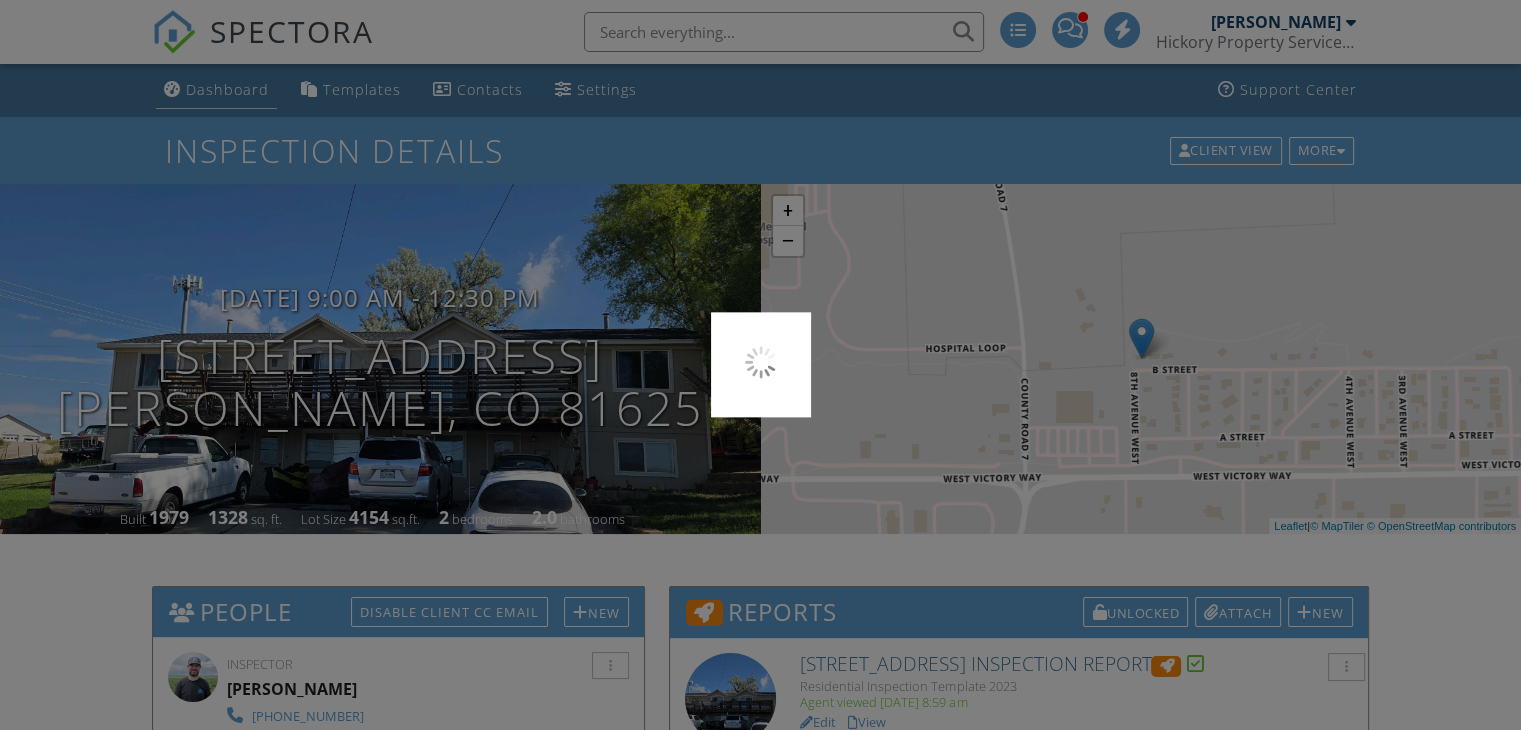 scroll, scrollTop: 0, scrollLeft: 0, axis: both 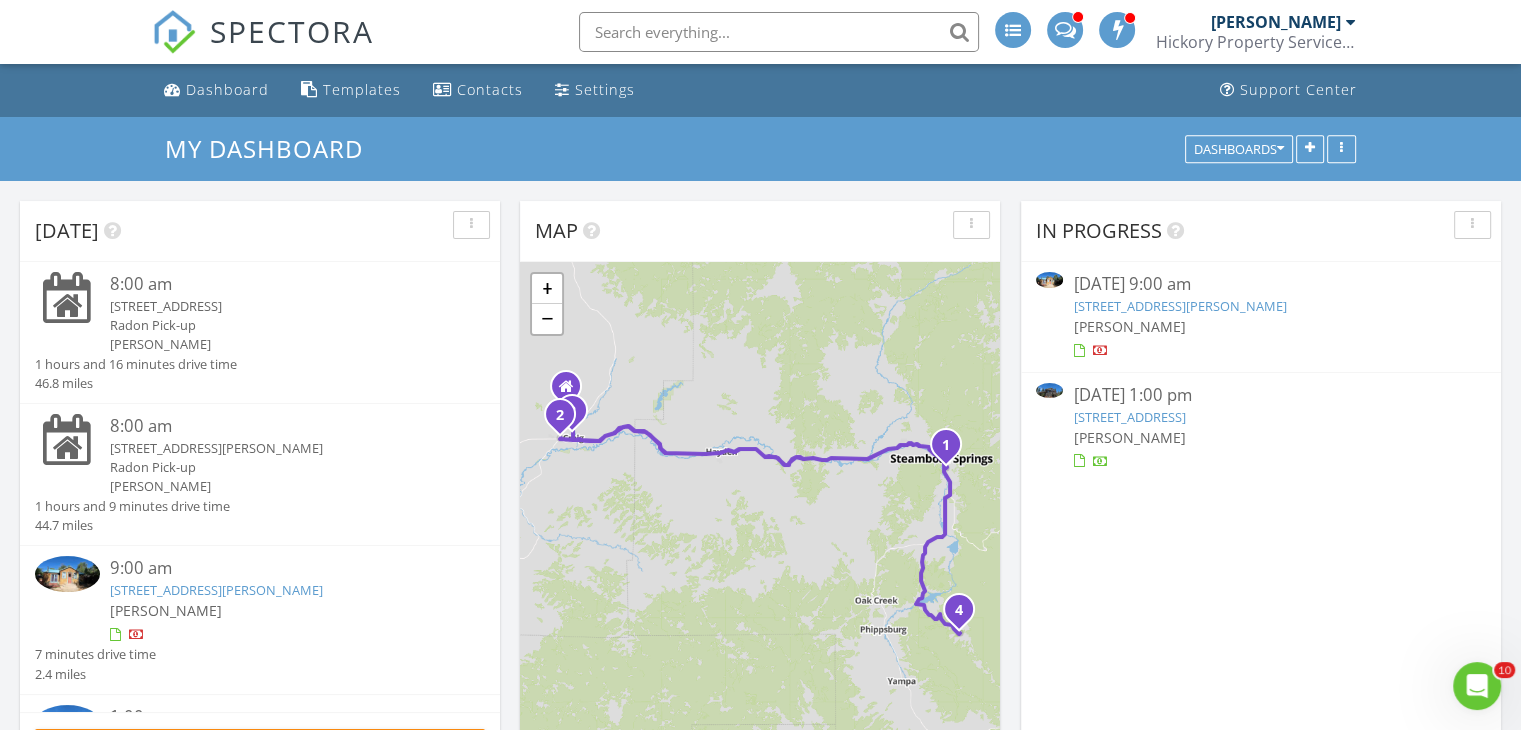 click on "[STREET_ADDRESS][PERSON_NAME]" at bounding box center [1179, 306] 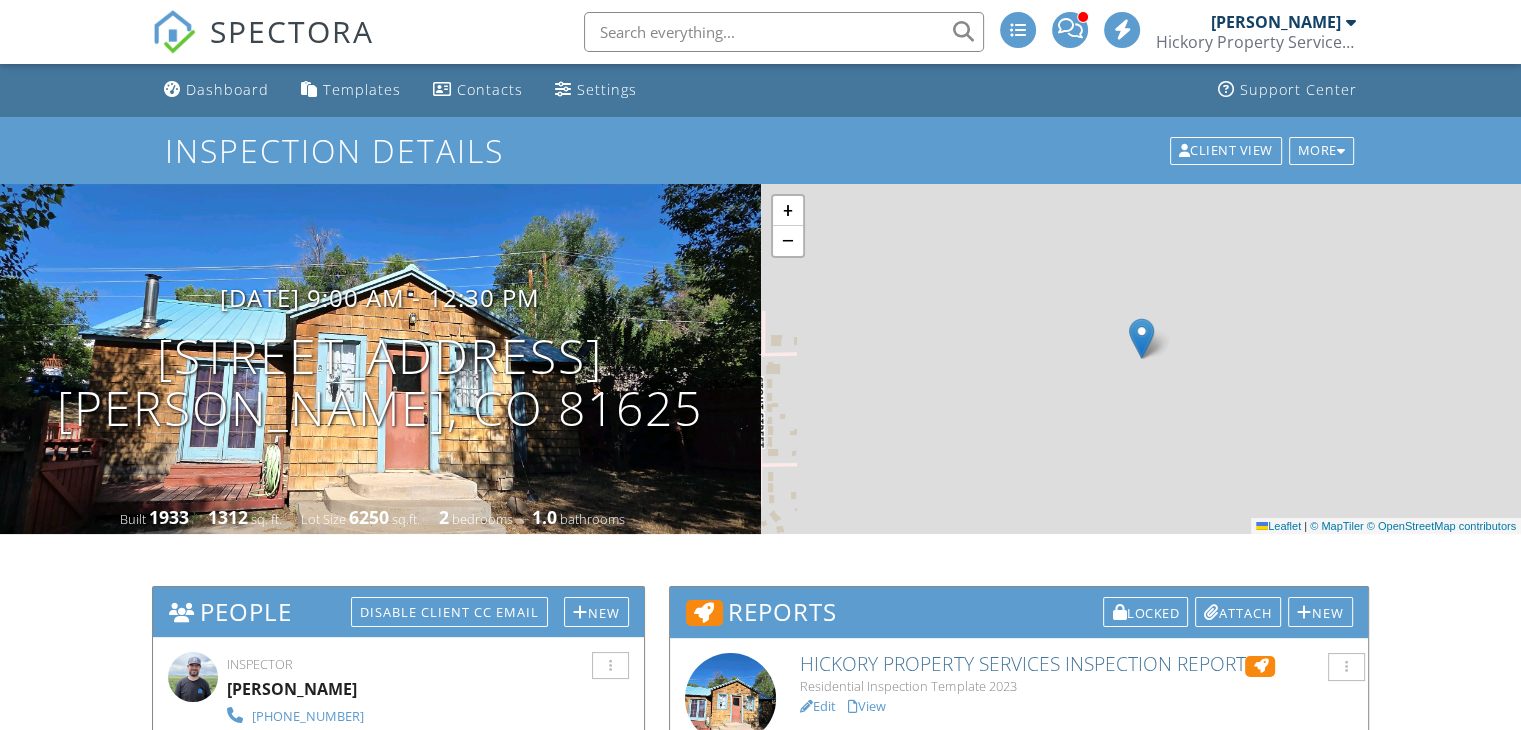 scroll, scrollTop: 253, scrollLeft: 0, axis: vertical 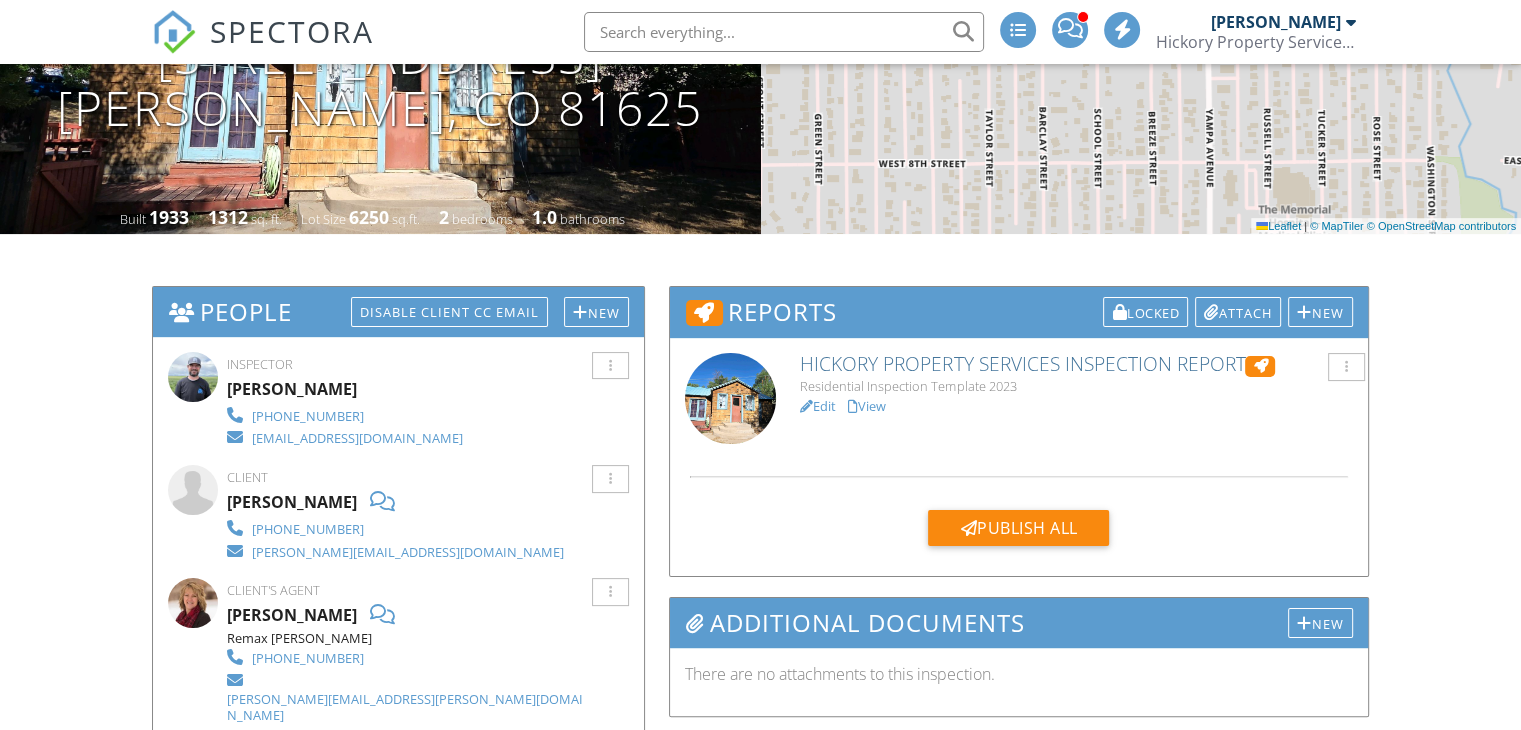 click on "View" at bounding box center [867, 406] 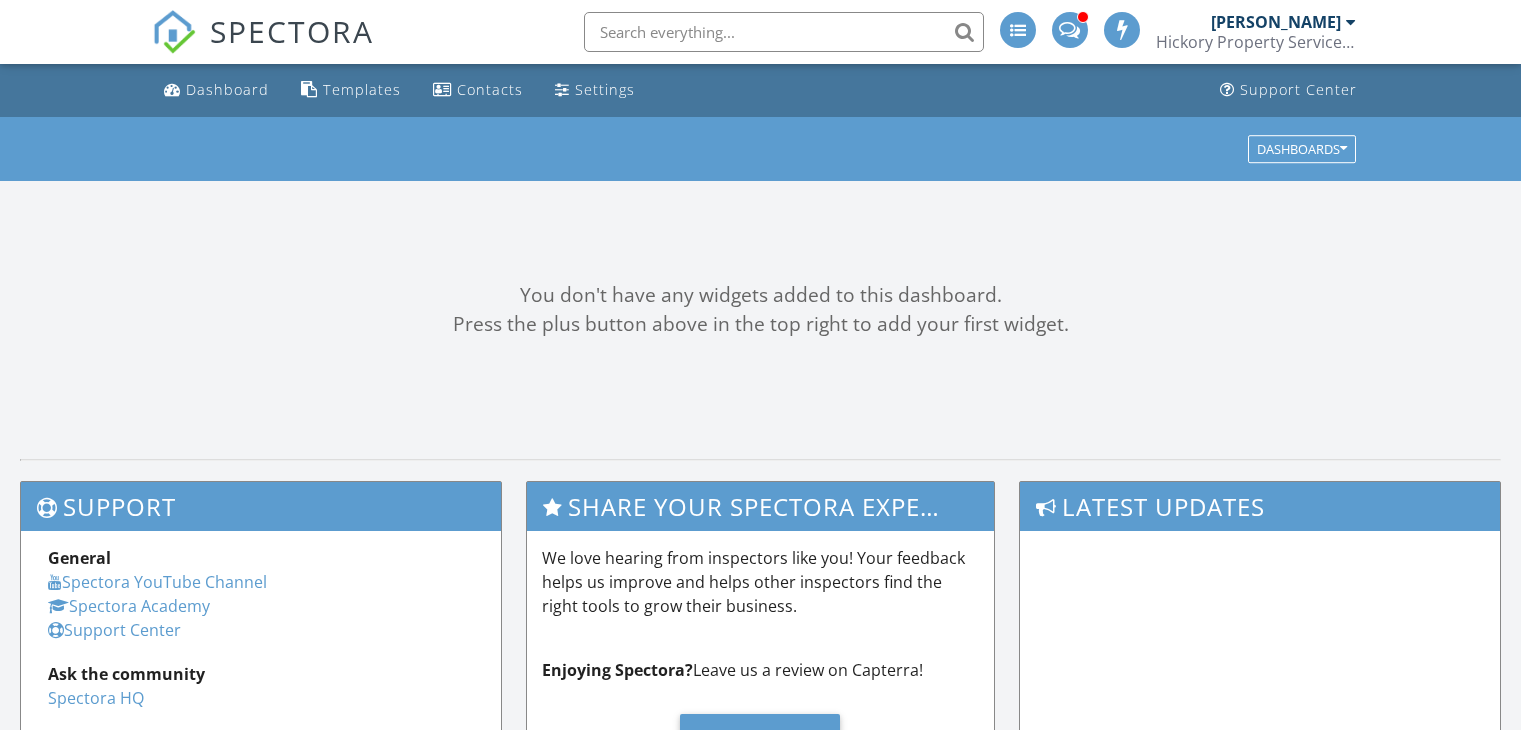 scroll, scrollTop: 0, scrollLeft: 0, axis: both 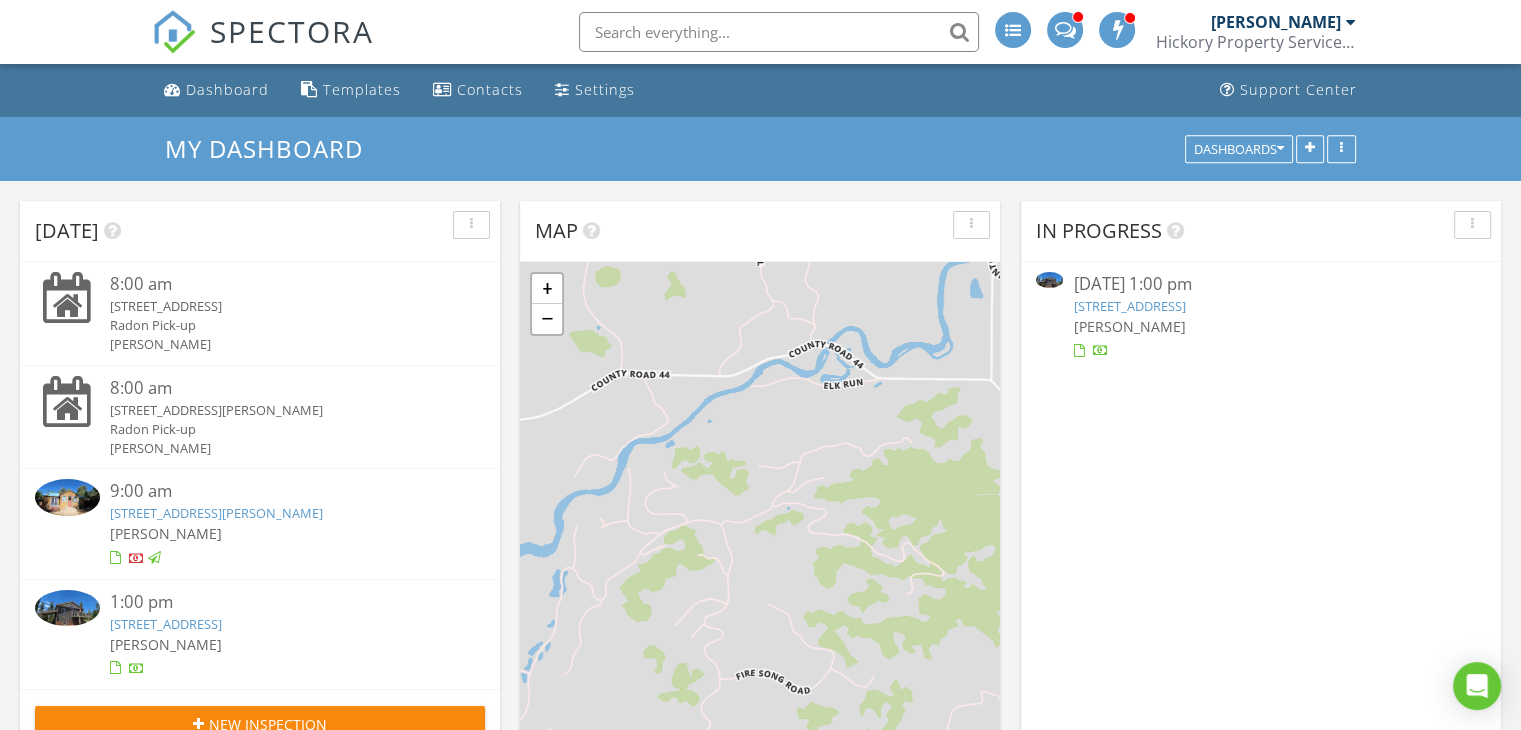 click on "[STREET_ADDRESS]" at bounding box center (1129, 306) 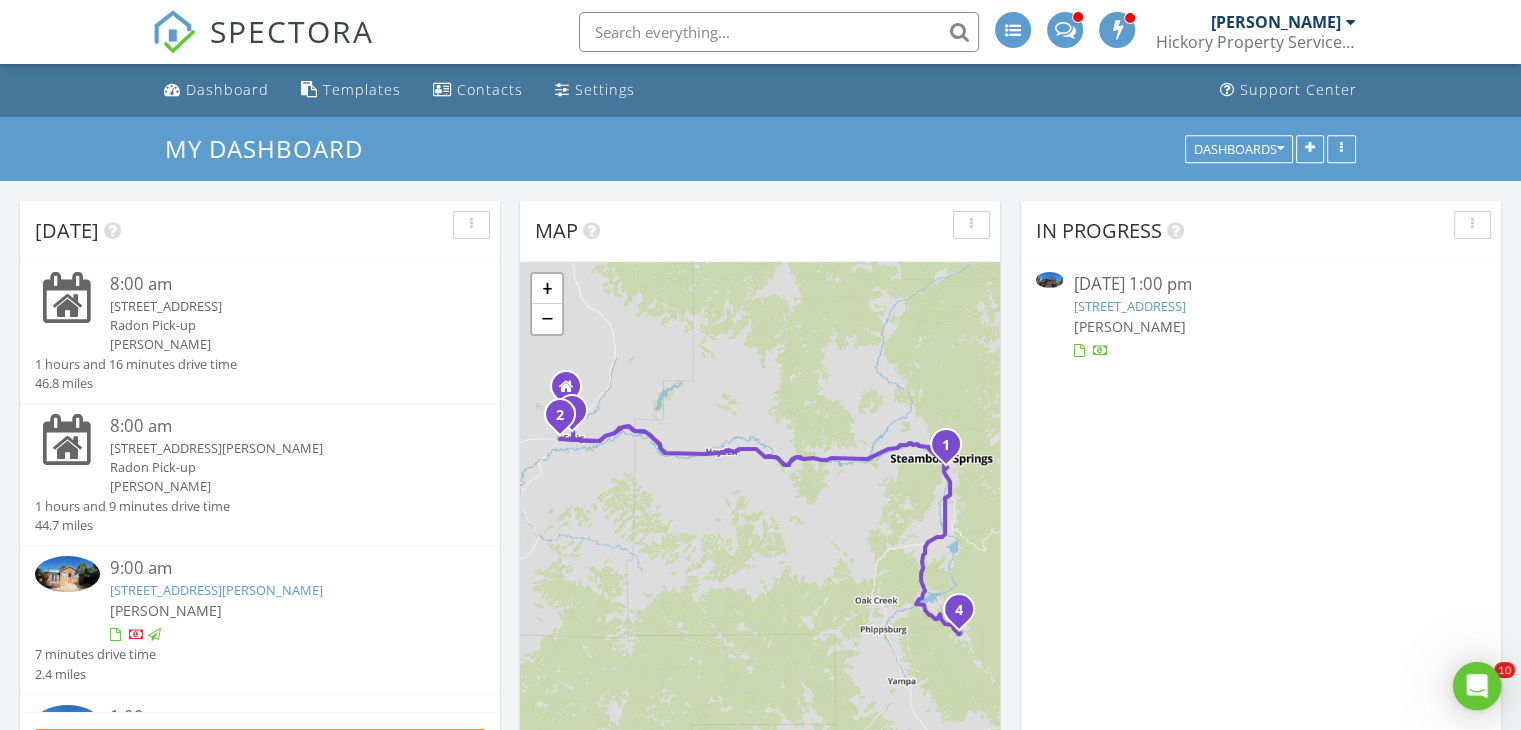 scroll, scrollTop: 0, scrollLeft: 0, axis: both 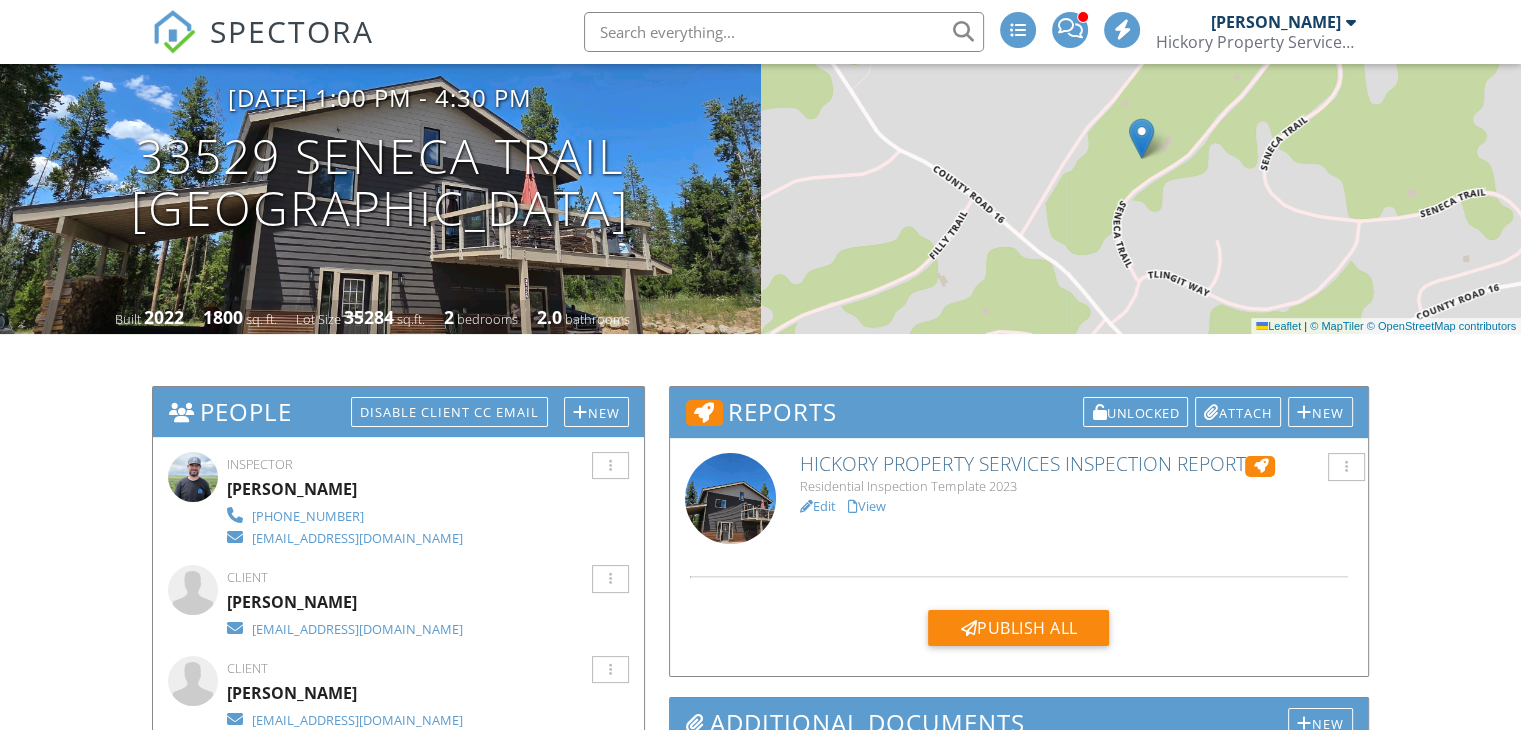 click on "Edit" at bounding box center (818, 506) 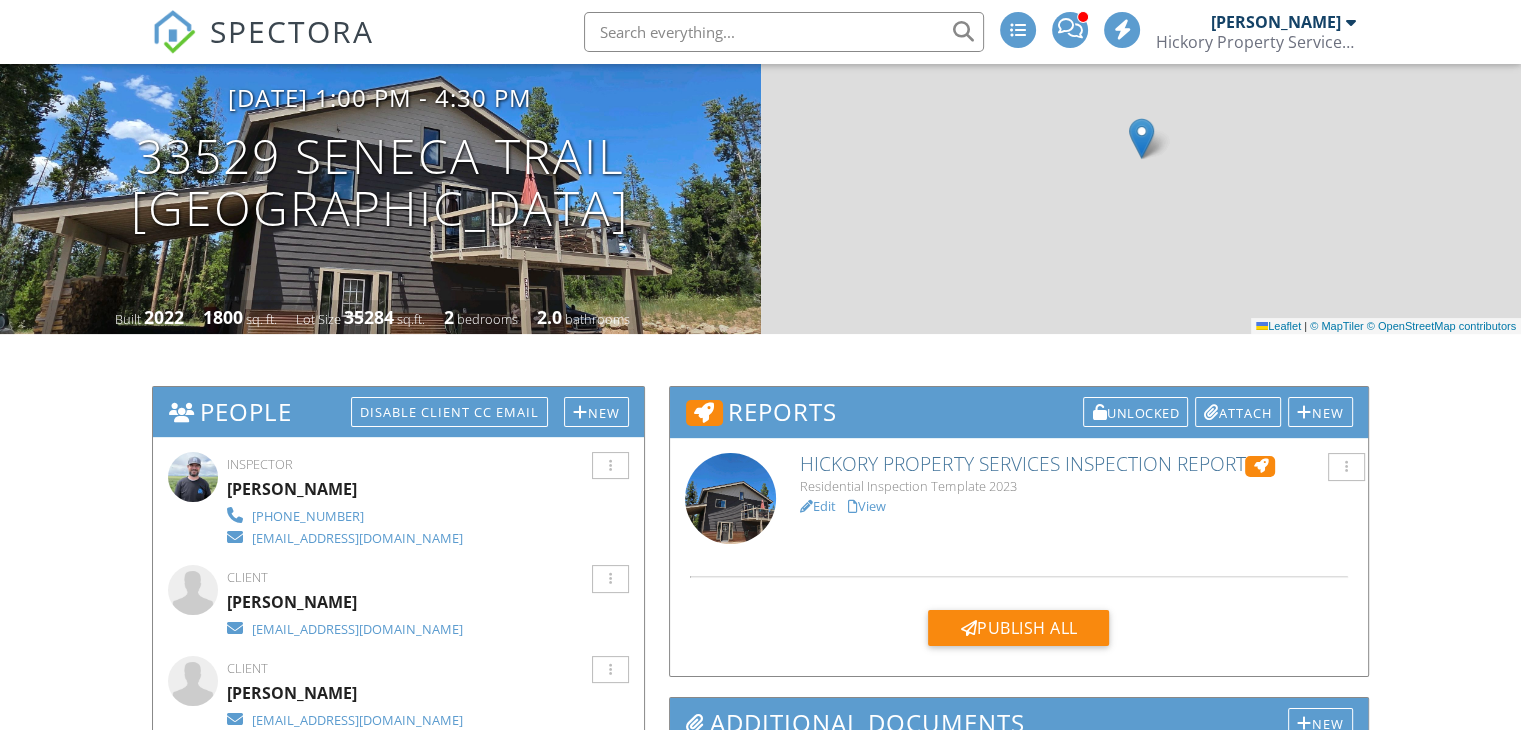scroll, scrollTop: 200, scrollLeft: 0, axis: vertical 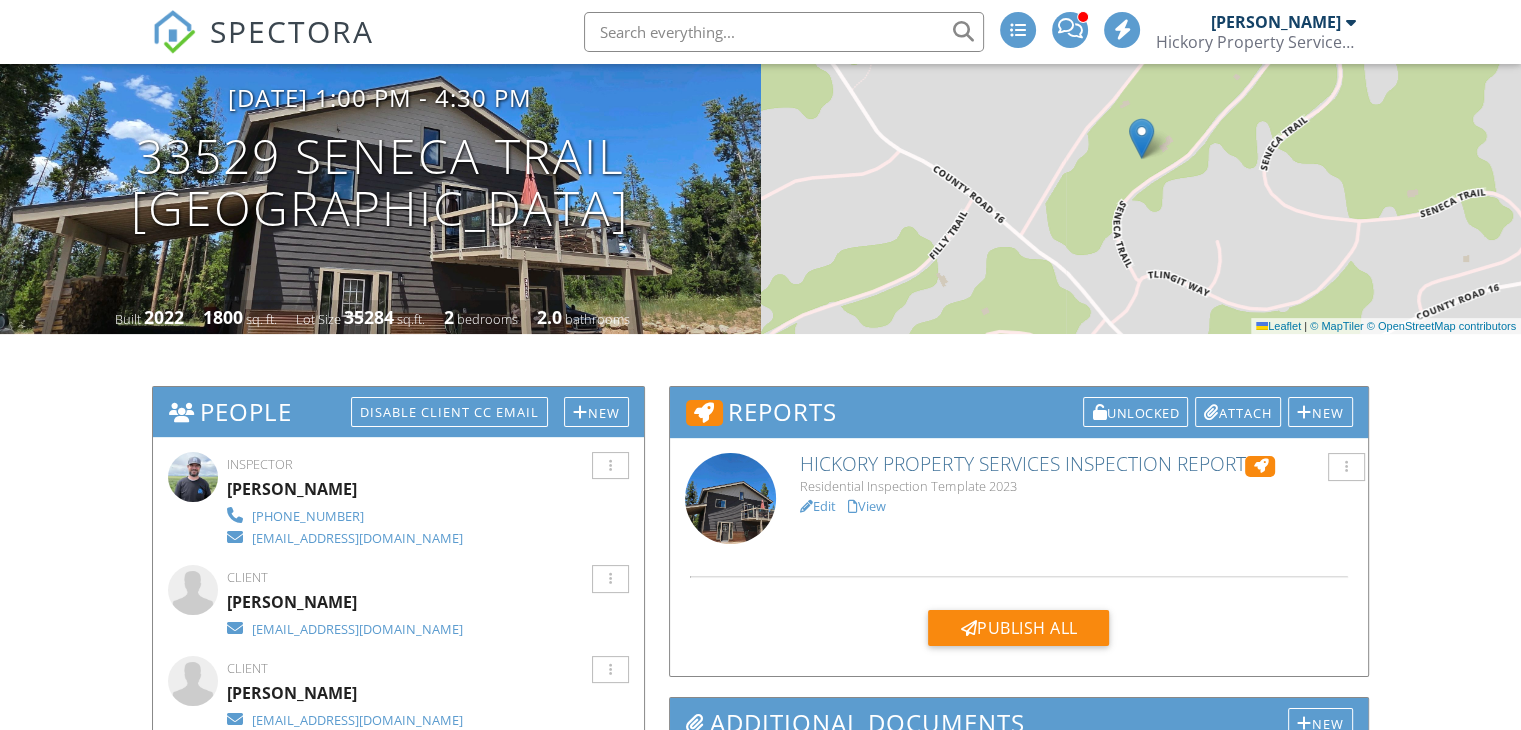 click on "View" at bounding box center (867, 506) 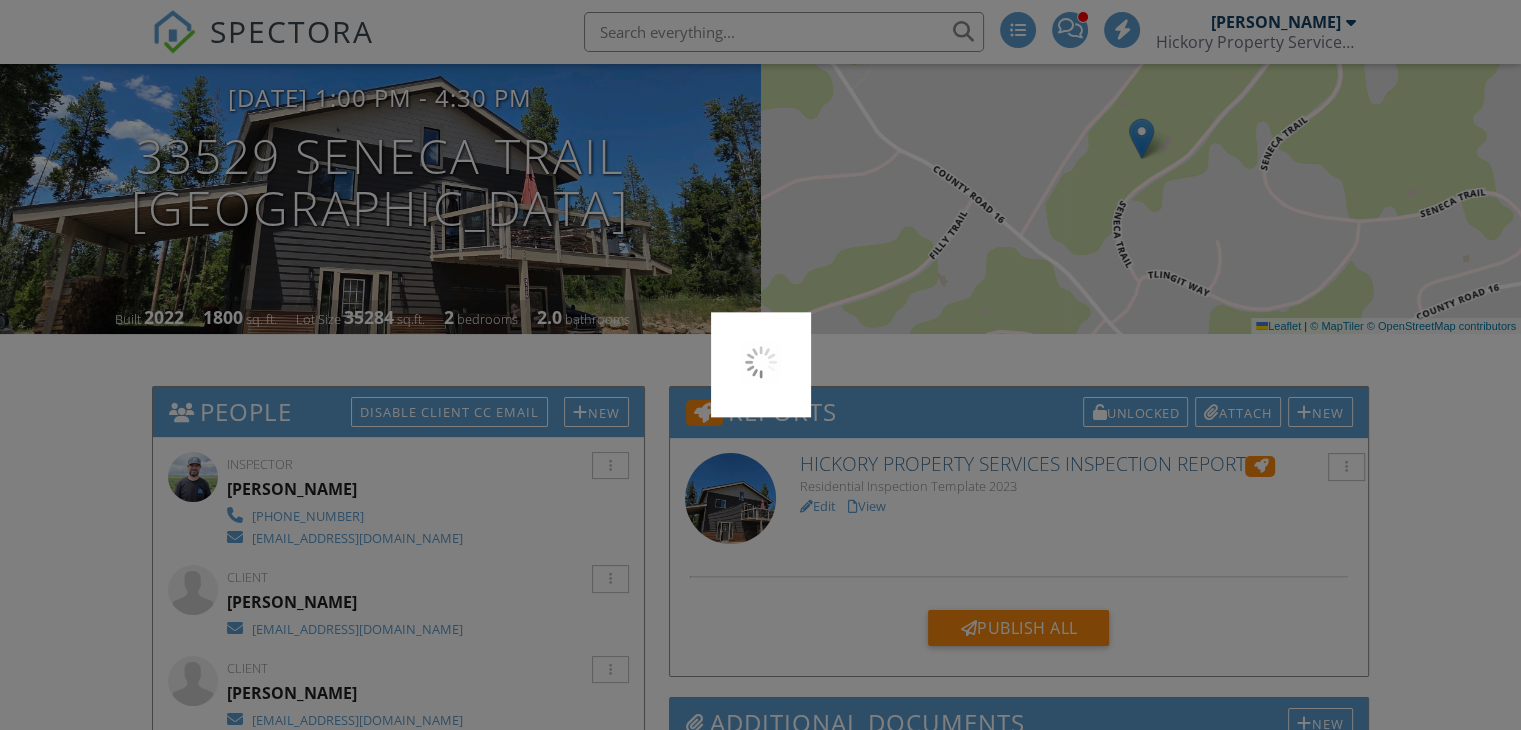 scroll, scrollTop: 0, scrollLeft: 0, axis: both 